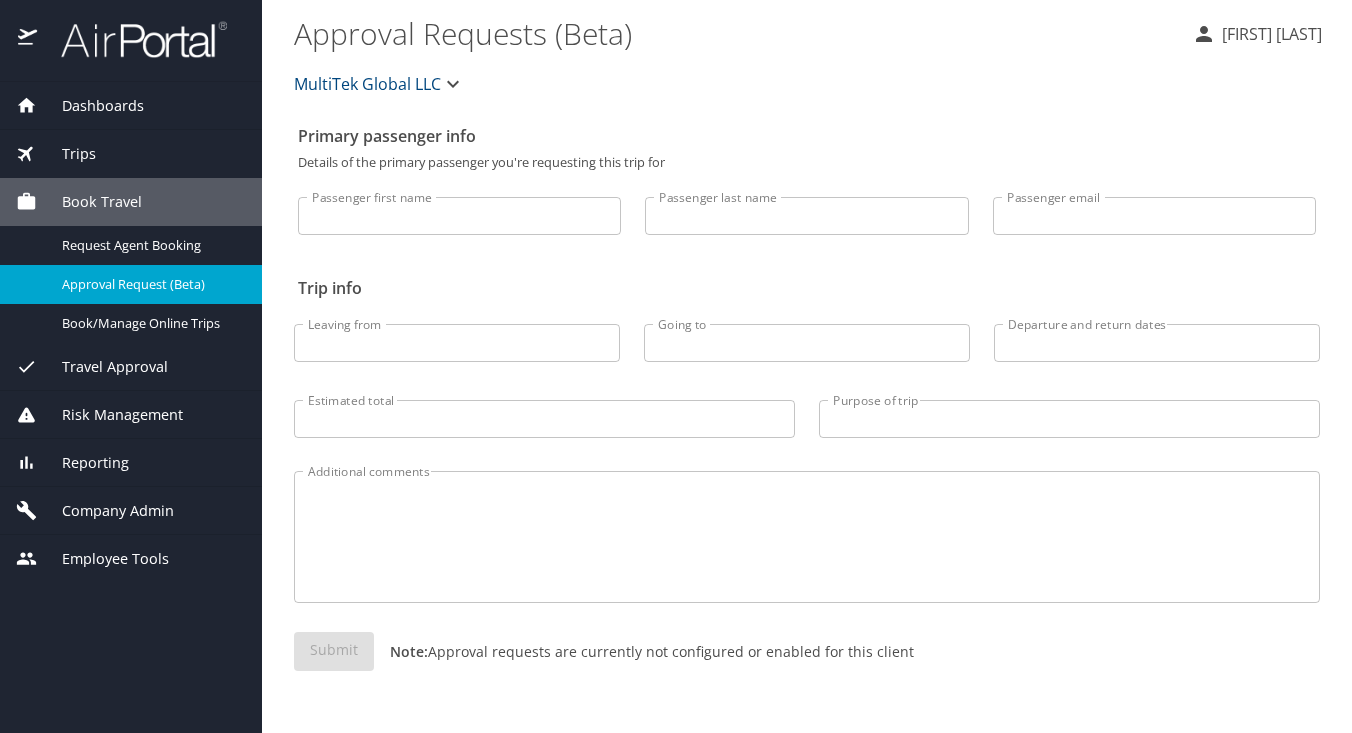 scroll, scrollTop: 0, scrollLeft: 0, axis: both 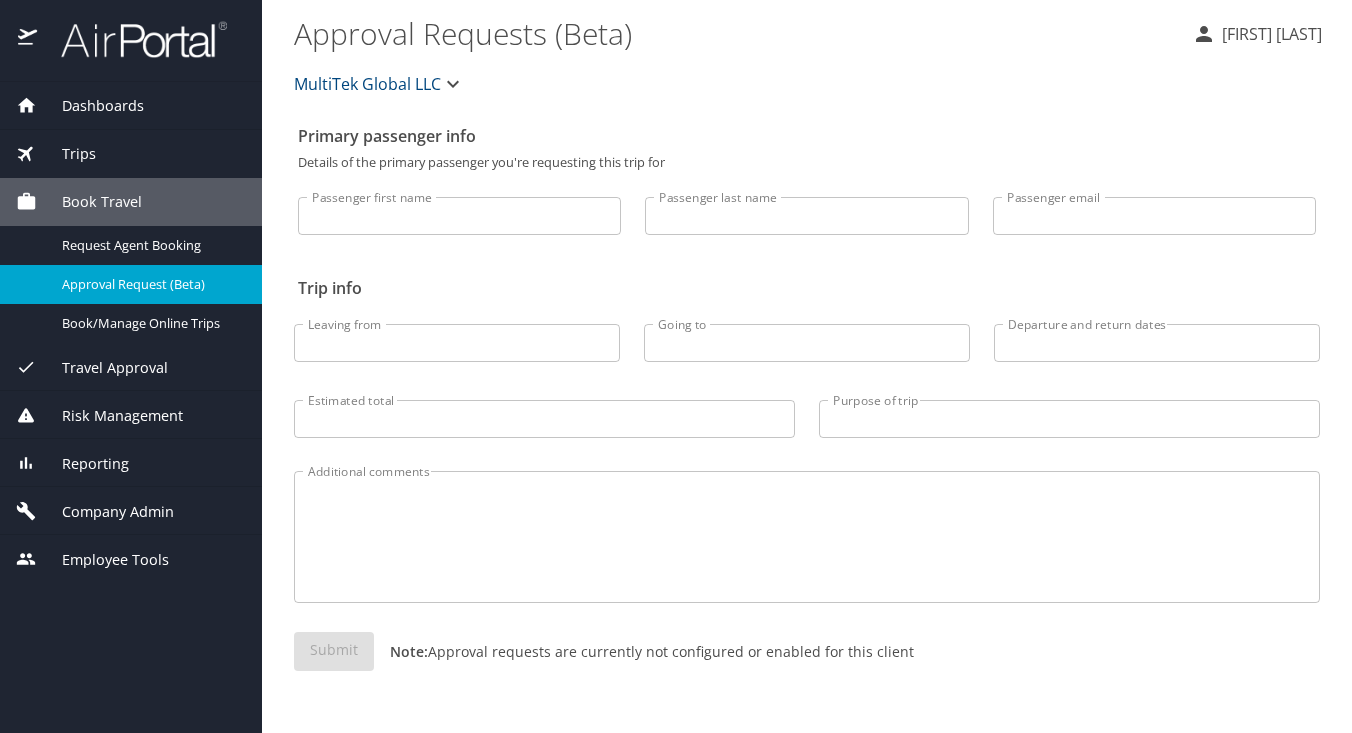 click on "Dashboards" at bounding box center [90, 106] 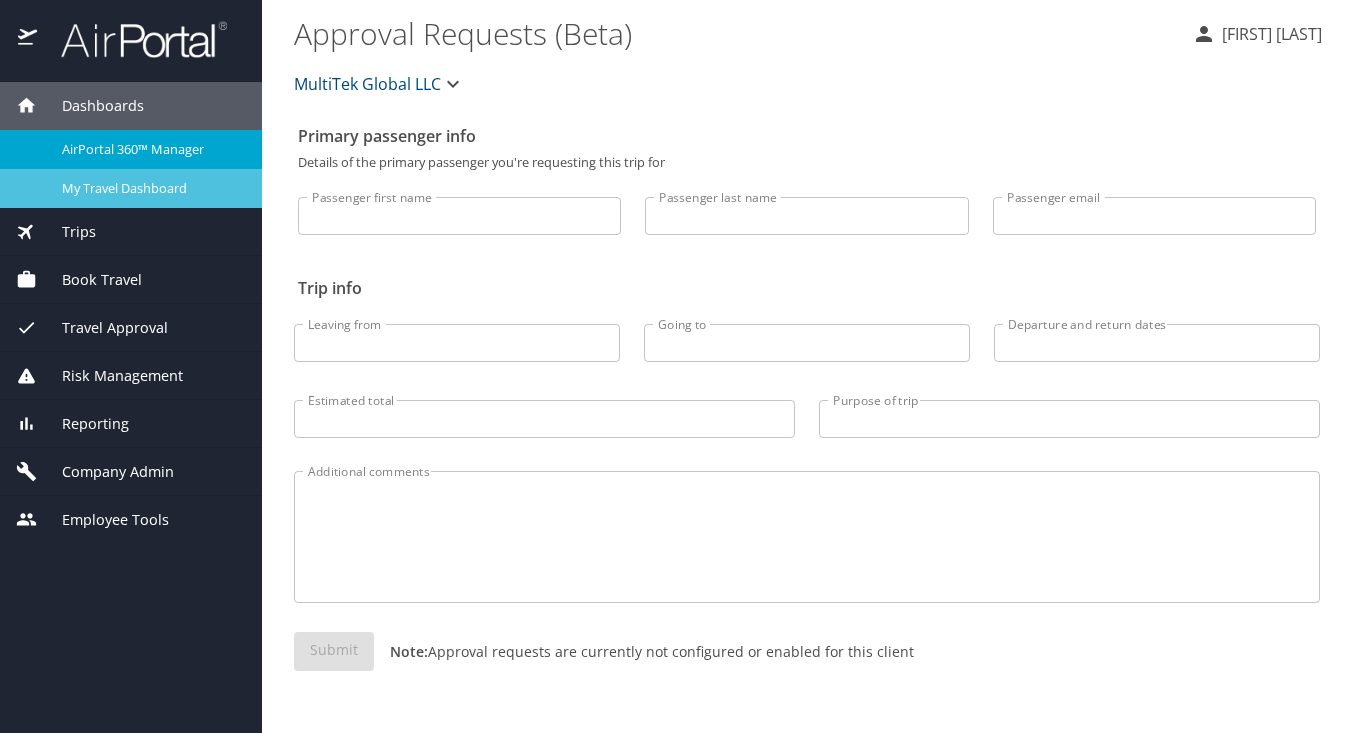 click on "My Travel Dashboard" at bounding box center [150, 188] 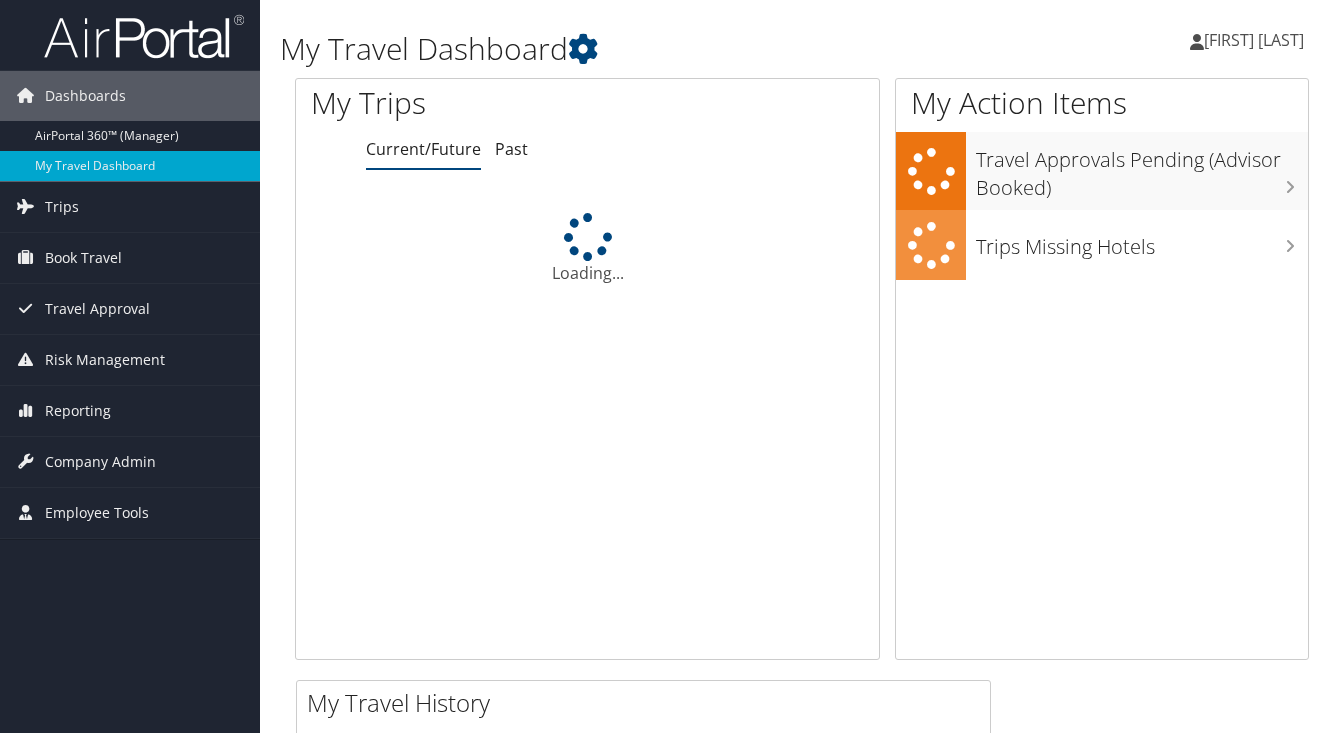 scroll, scrollTop: 0, scrollLeft: 0, axis: both 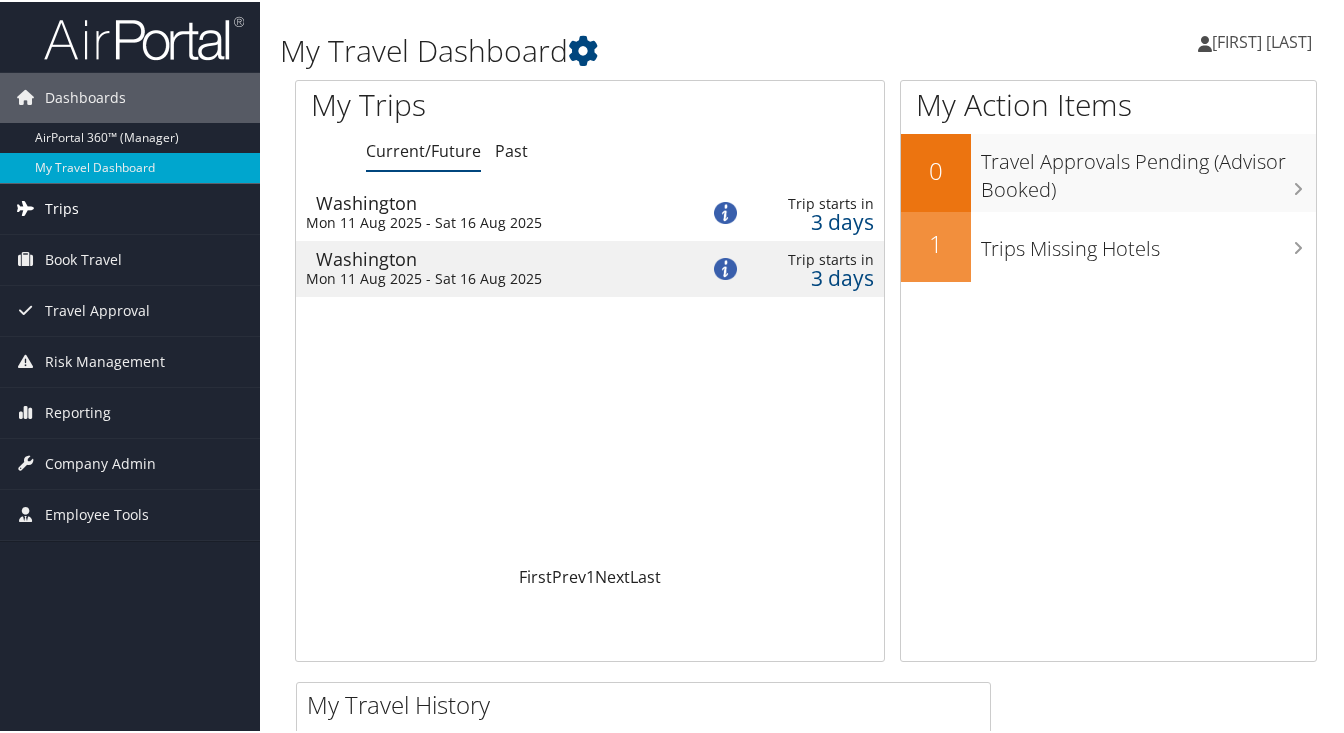 click on "Trips" at bounding box center [62, 207] 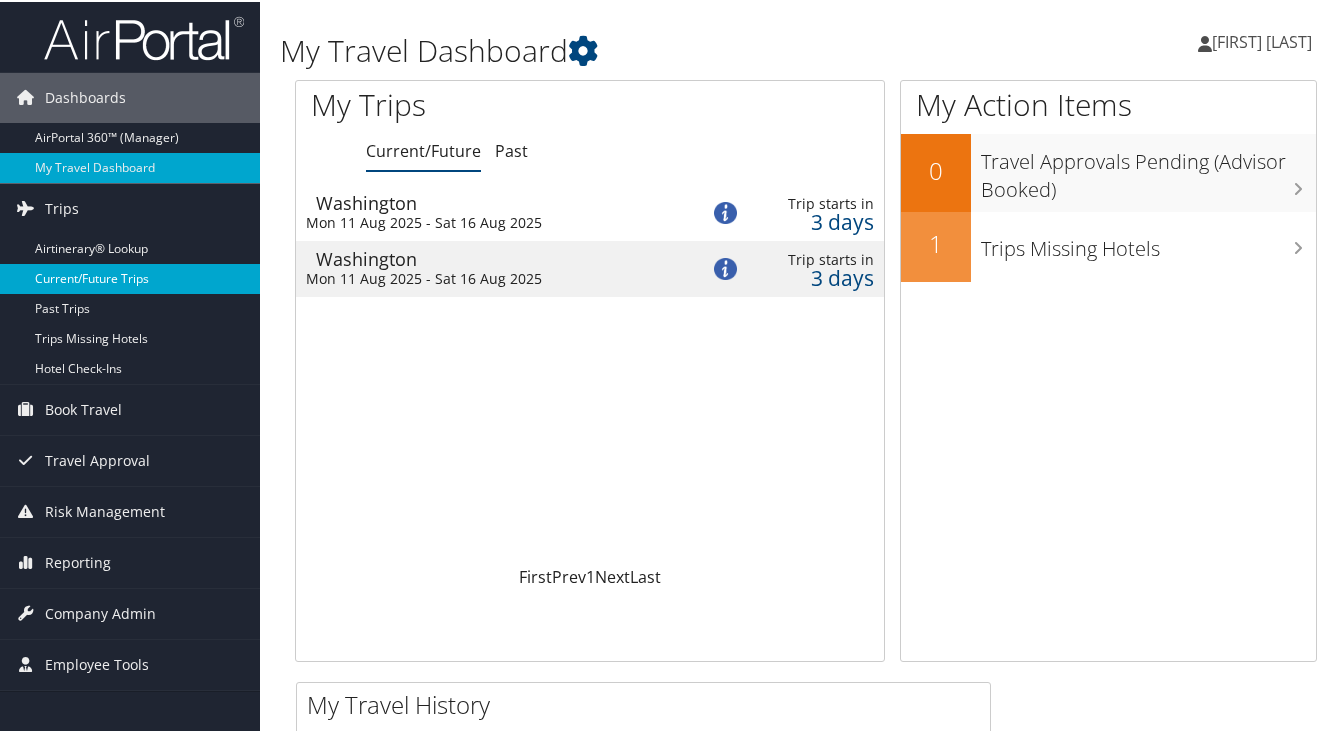 click on "Current/Future Trips" at bounding box center [130, 277] 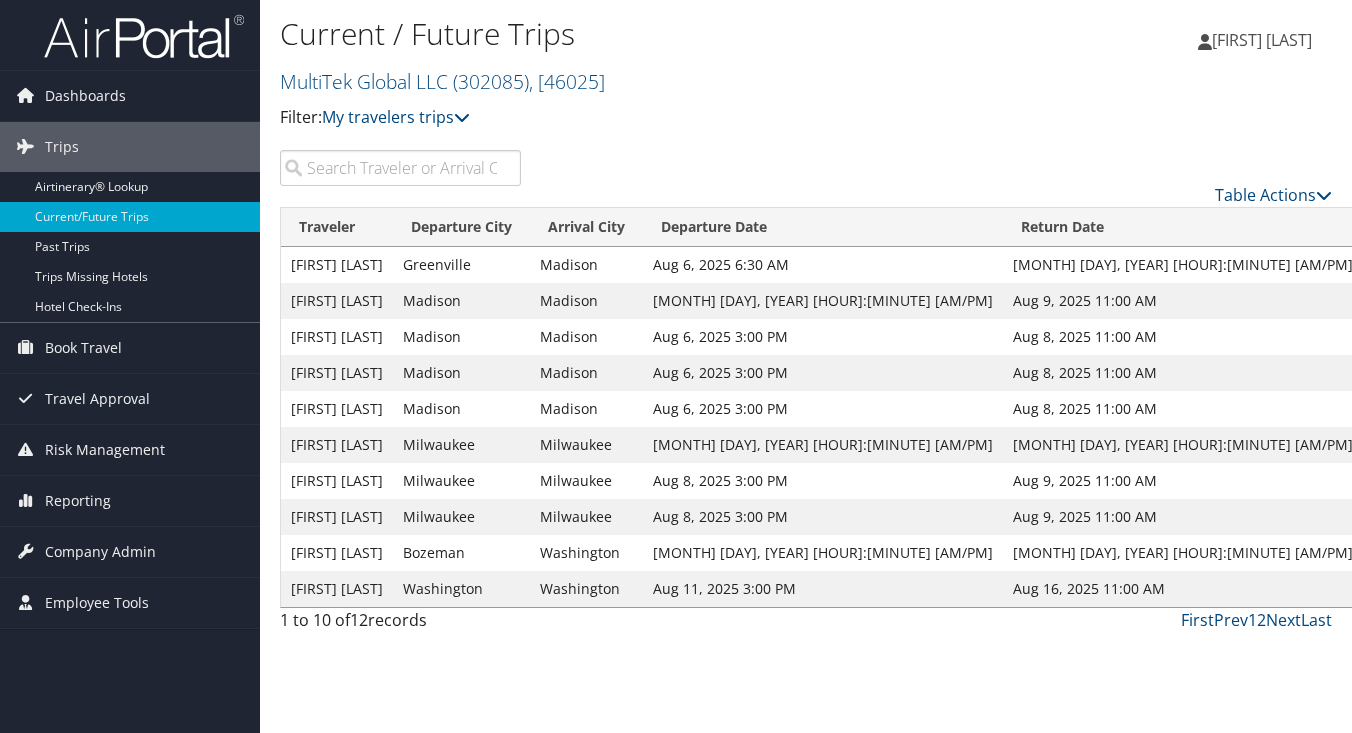 scroll, scrollTop: 0, scrollLeft: 0, axis: both 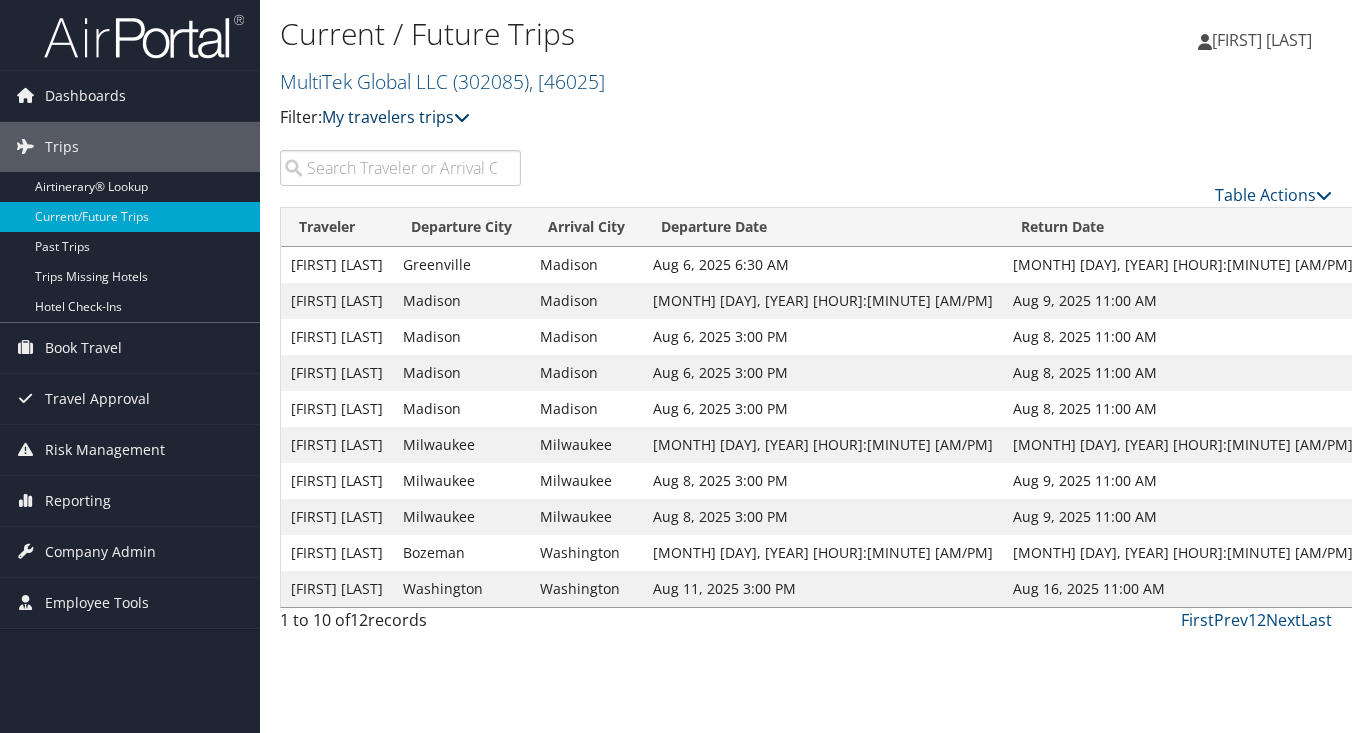 click at bounding box center [462, 117] 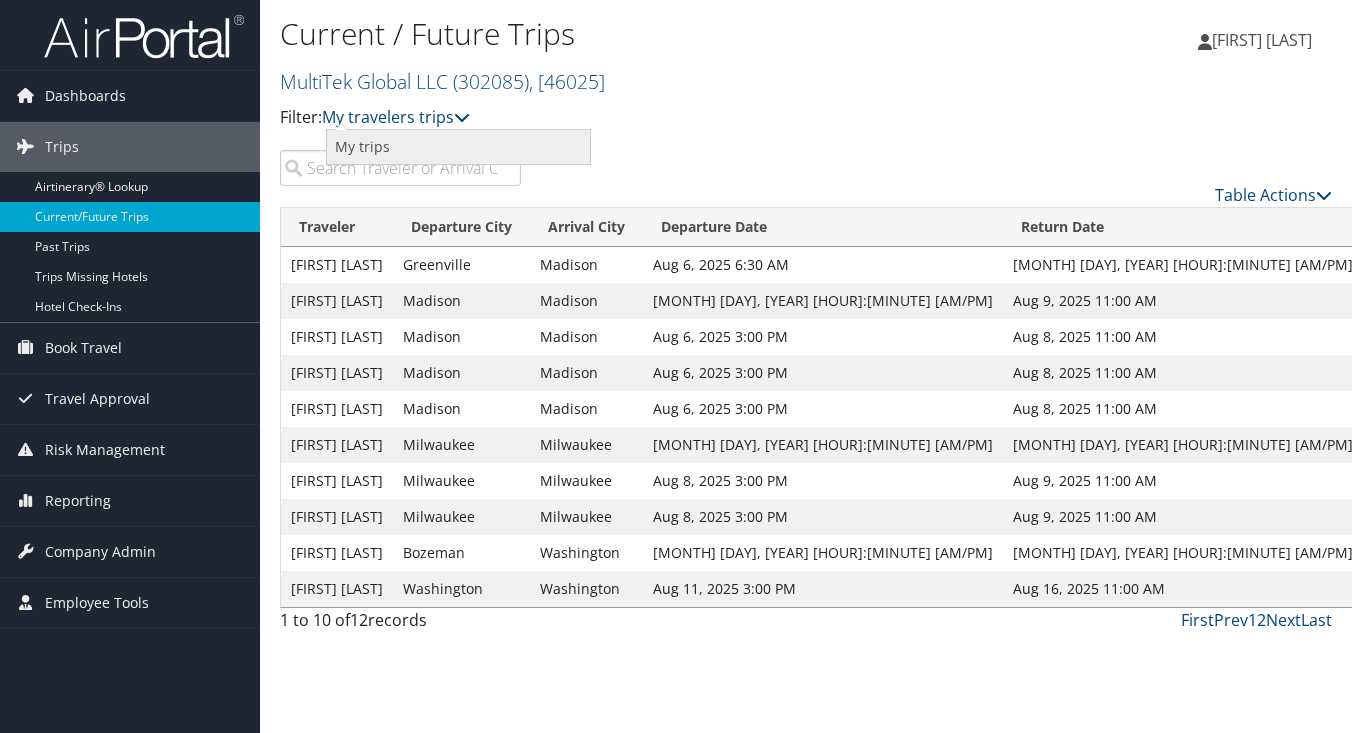 click on "My trips" at bounding box center [458, 147] 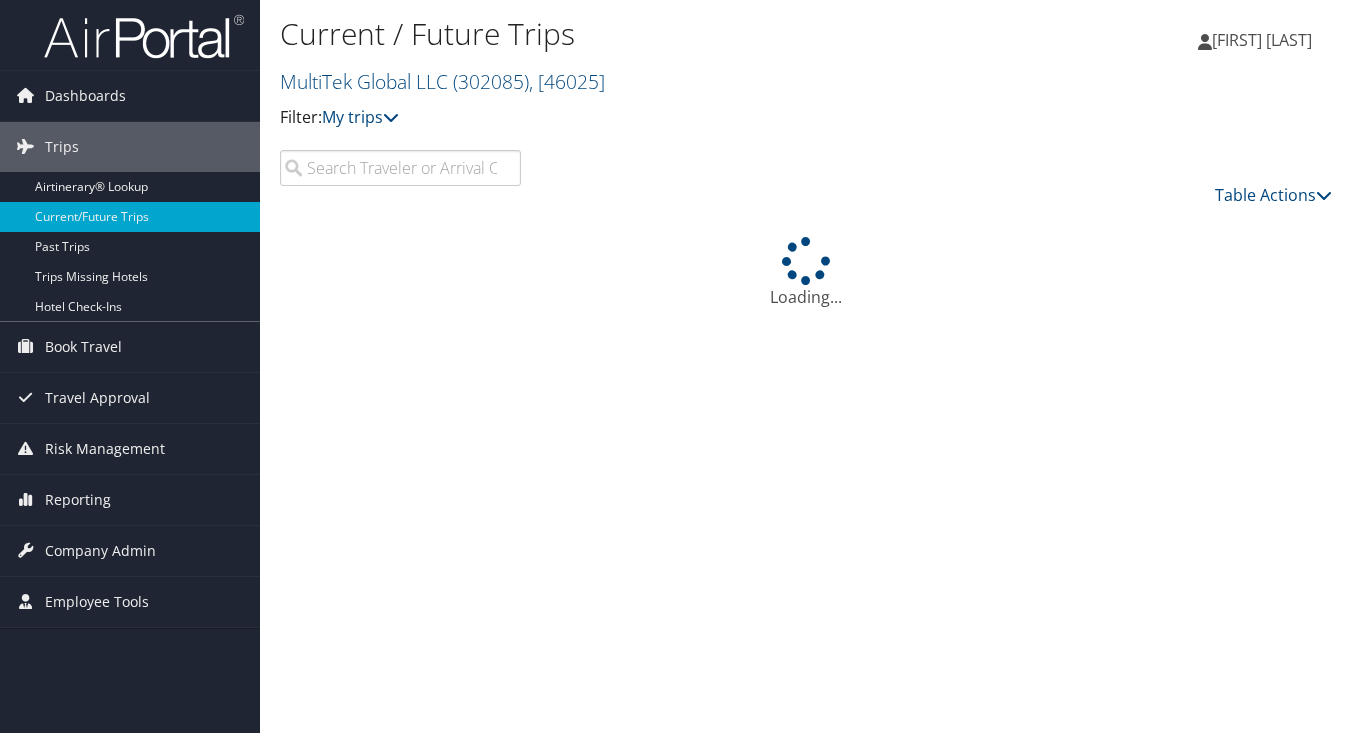 scroll, scrollTop: 0, scrollLeft: 0, axis: both 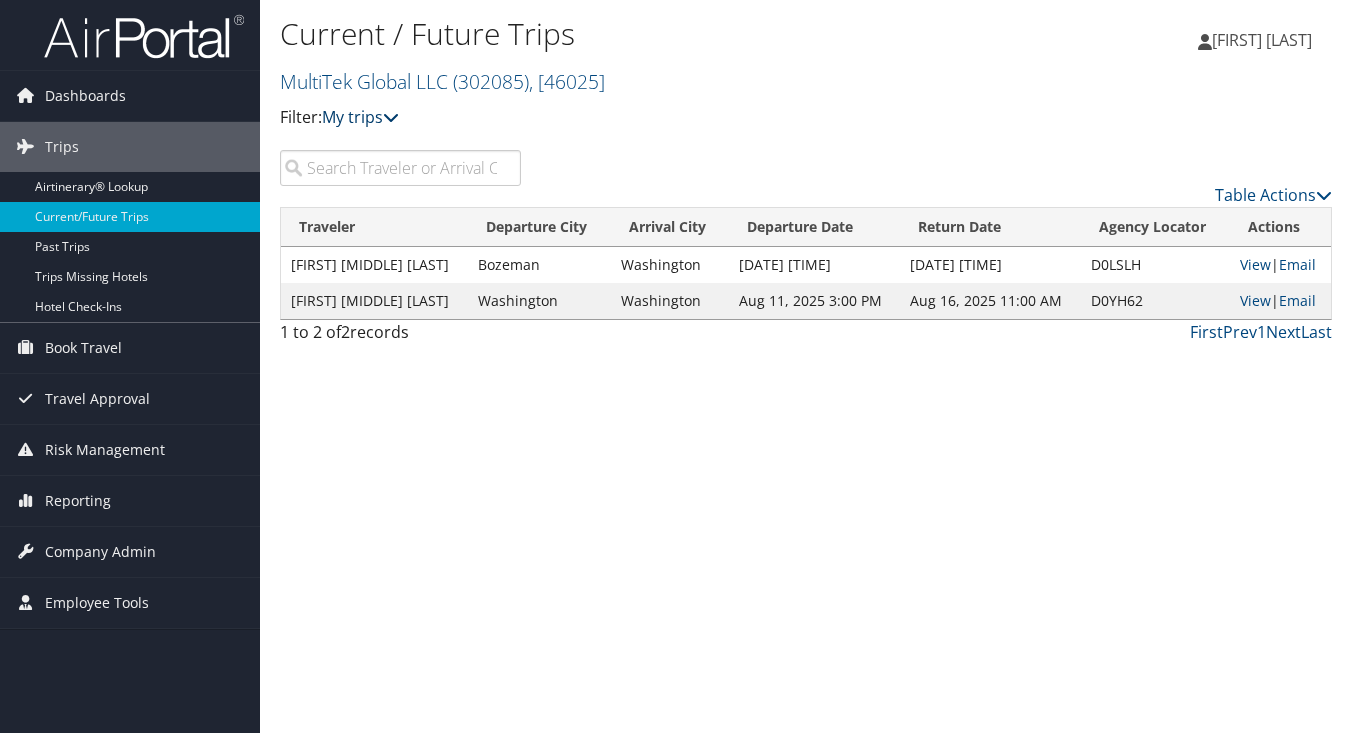 click at bounding box center [391, 117] 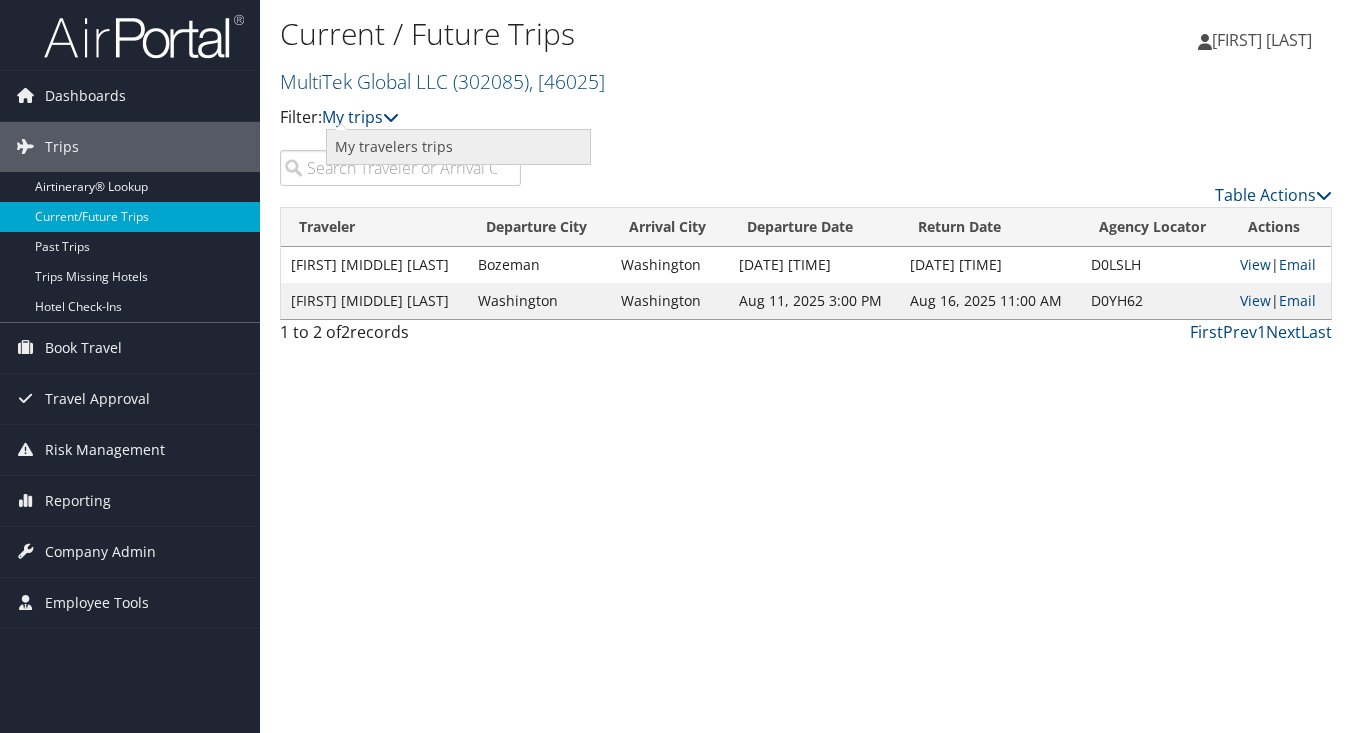 click on "My travelers trips" at bounding box center [458, 147] 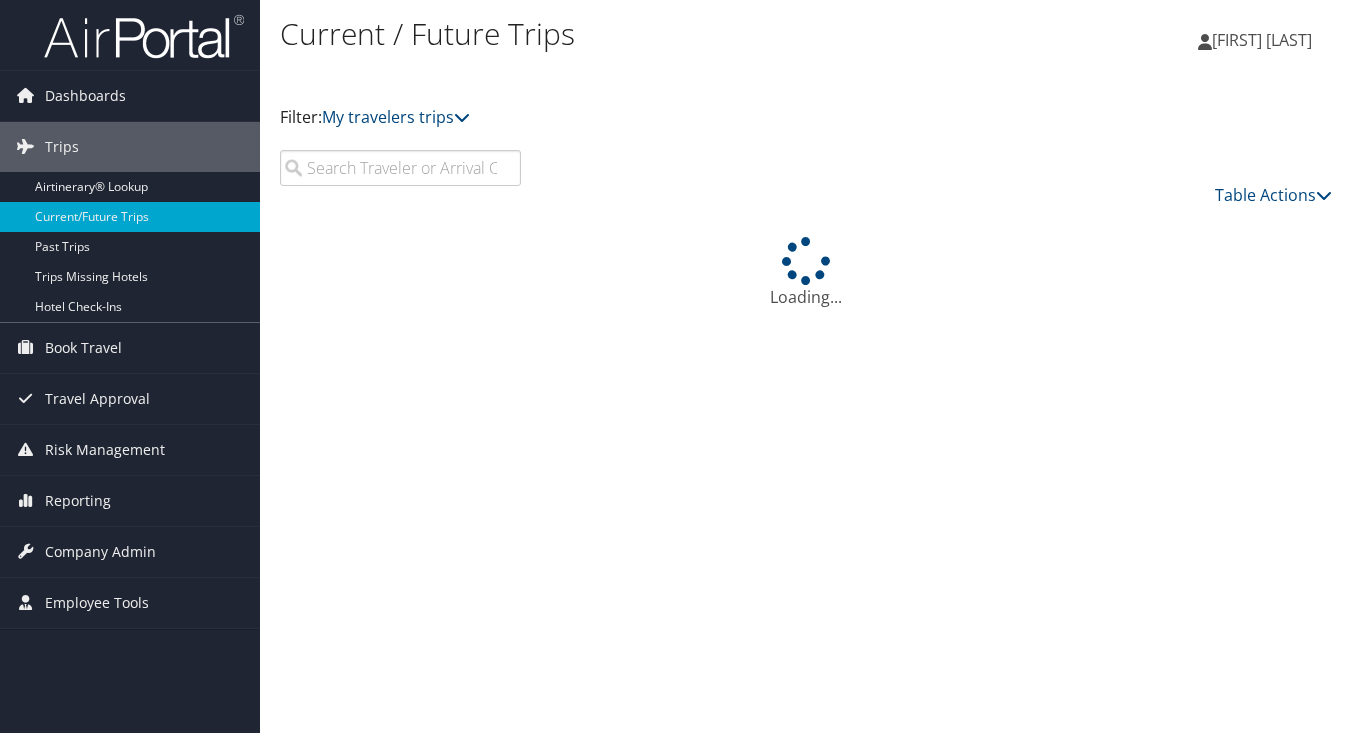 scroll, scrollTop: 0, scrollLeft: 0, axis: both 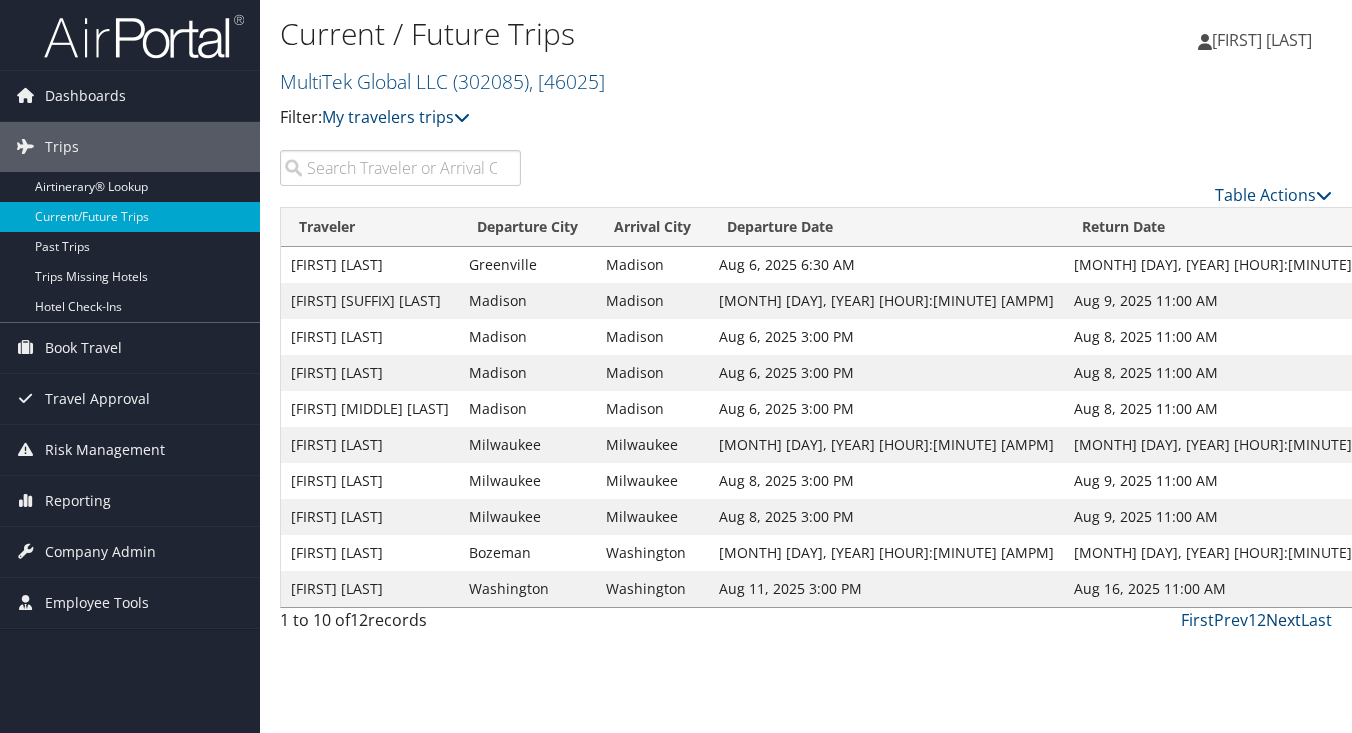 click on "Next" at bounding box center (1283, 620) 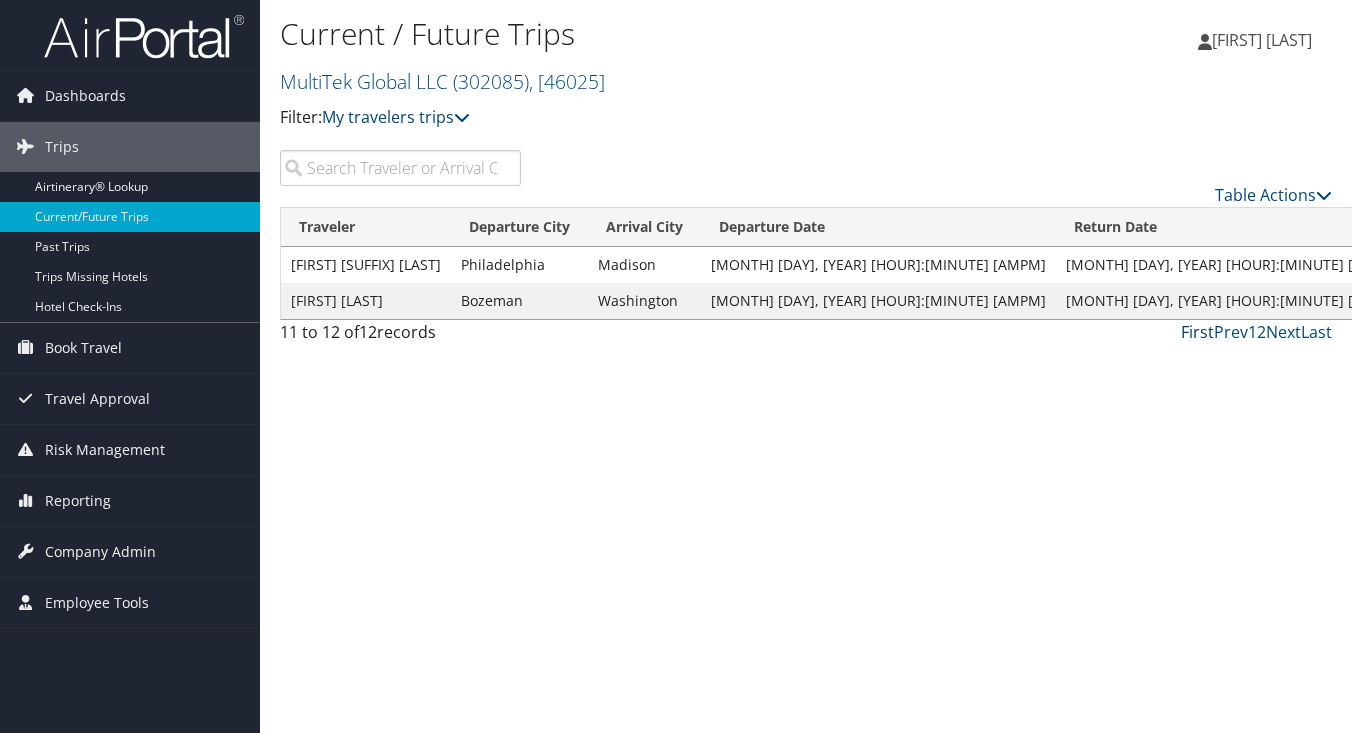 click on "First" at bounding box center [1197, 332] 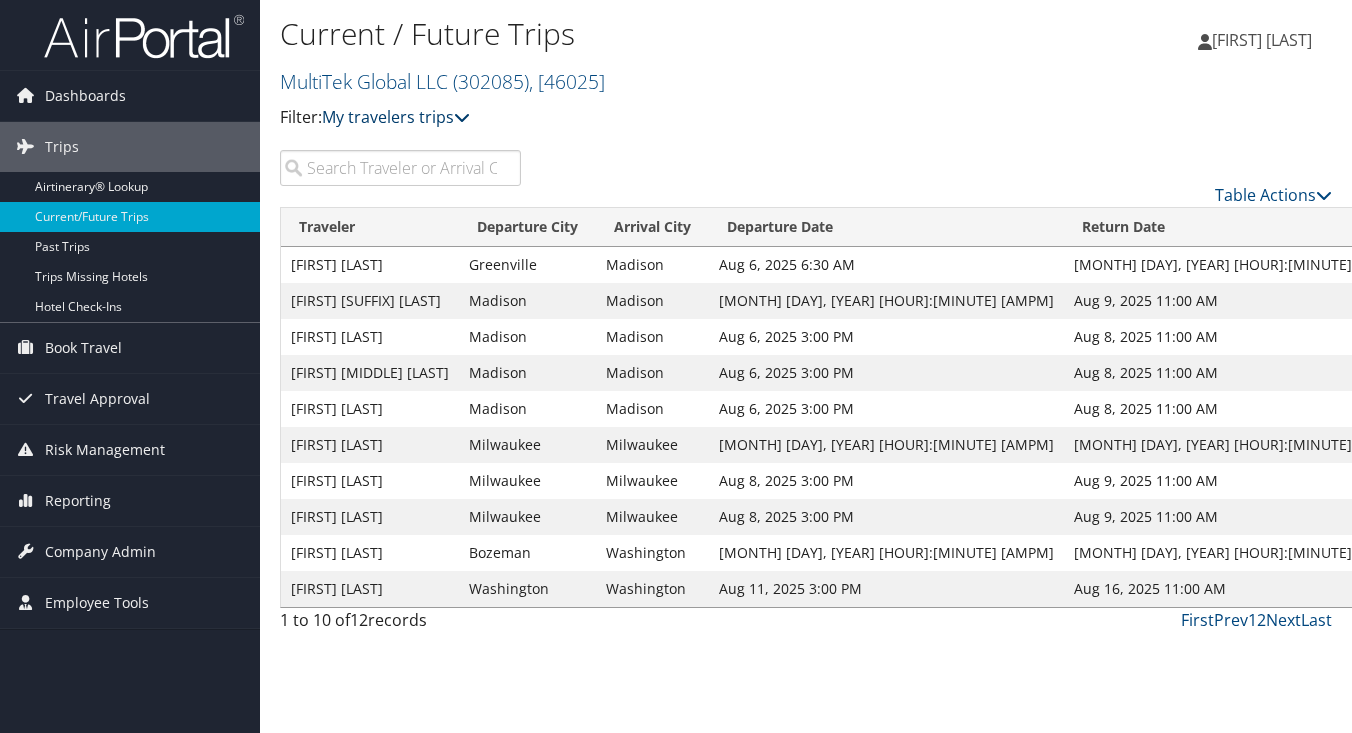 click at bounding box center [462, 117] 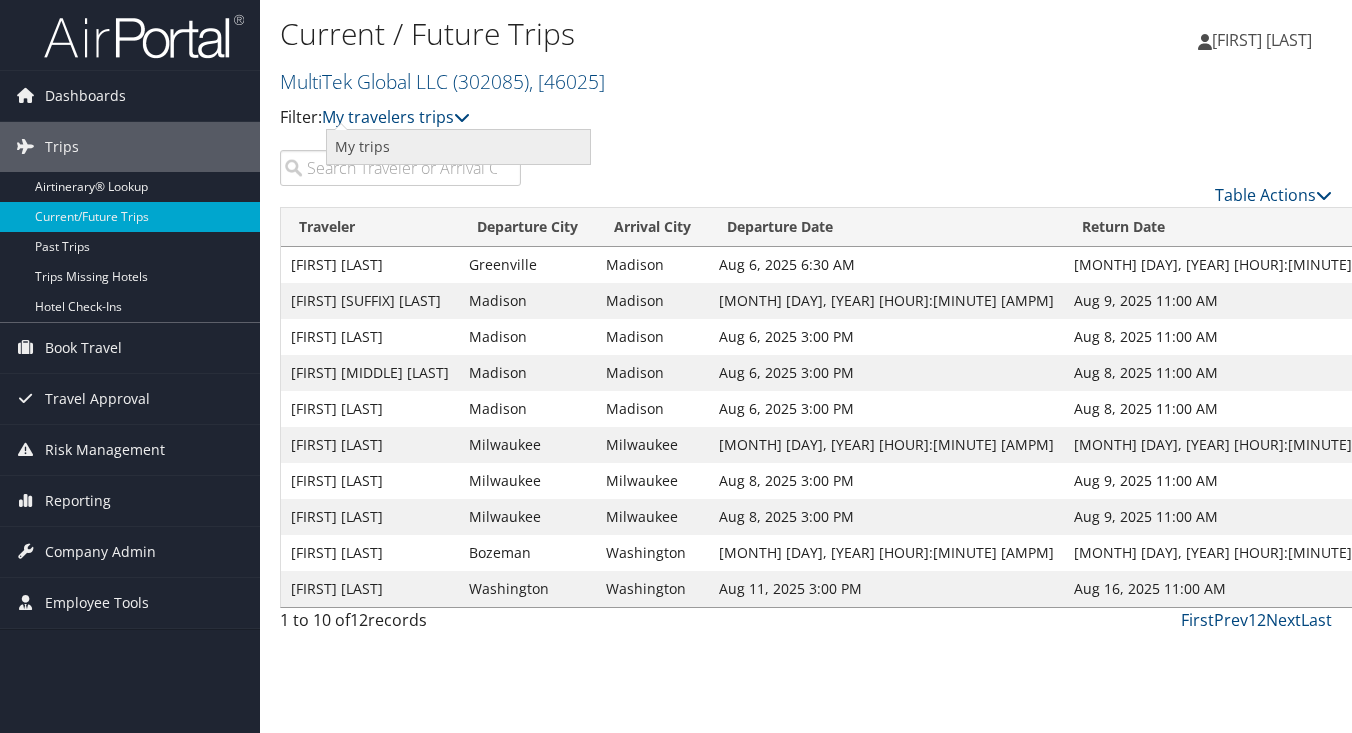 click on "My trips" at bounding box center [458, 147] 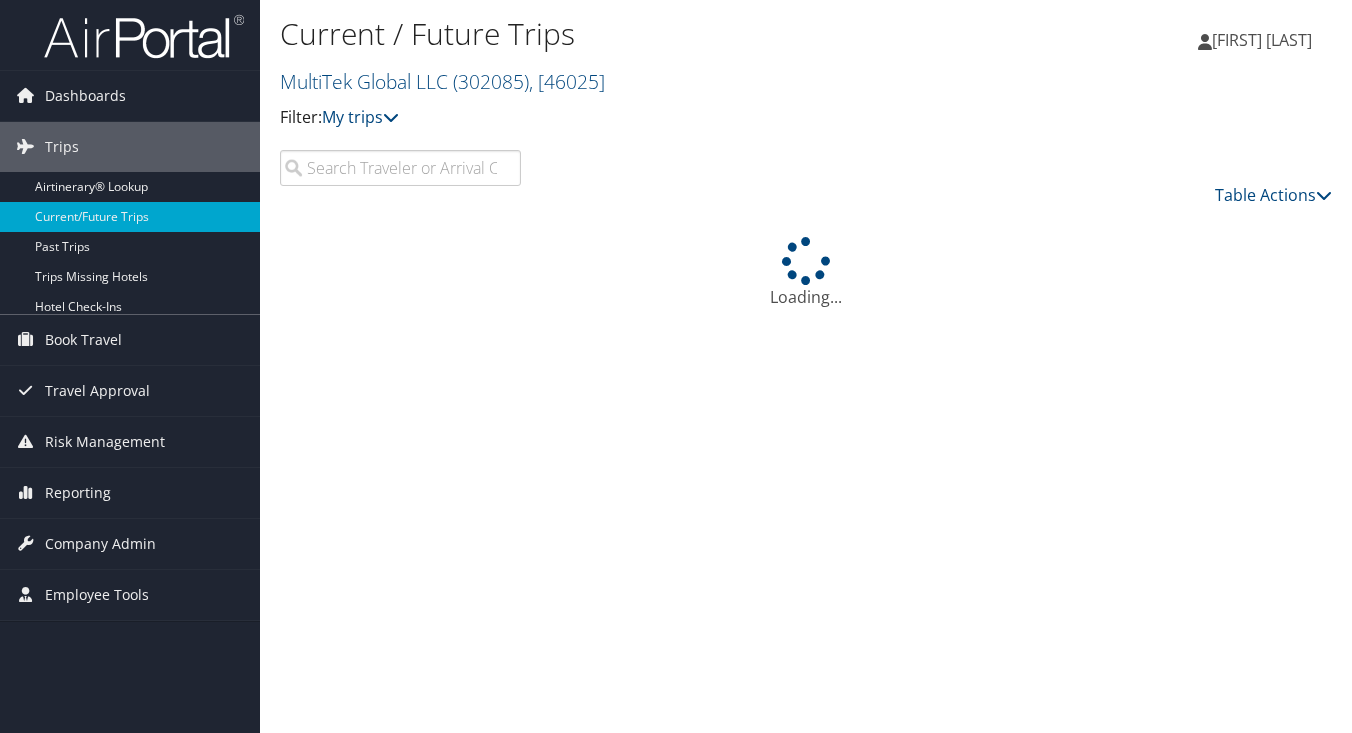 scroll, scrollTop: 0, scrollLeft: 0, axis: both 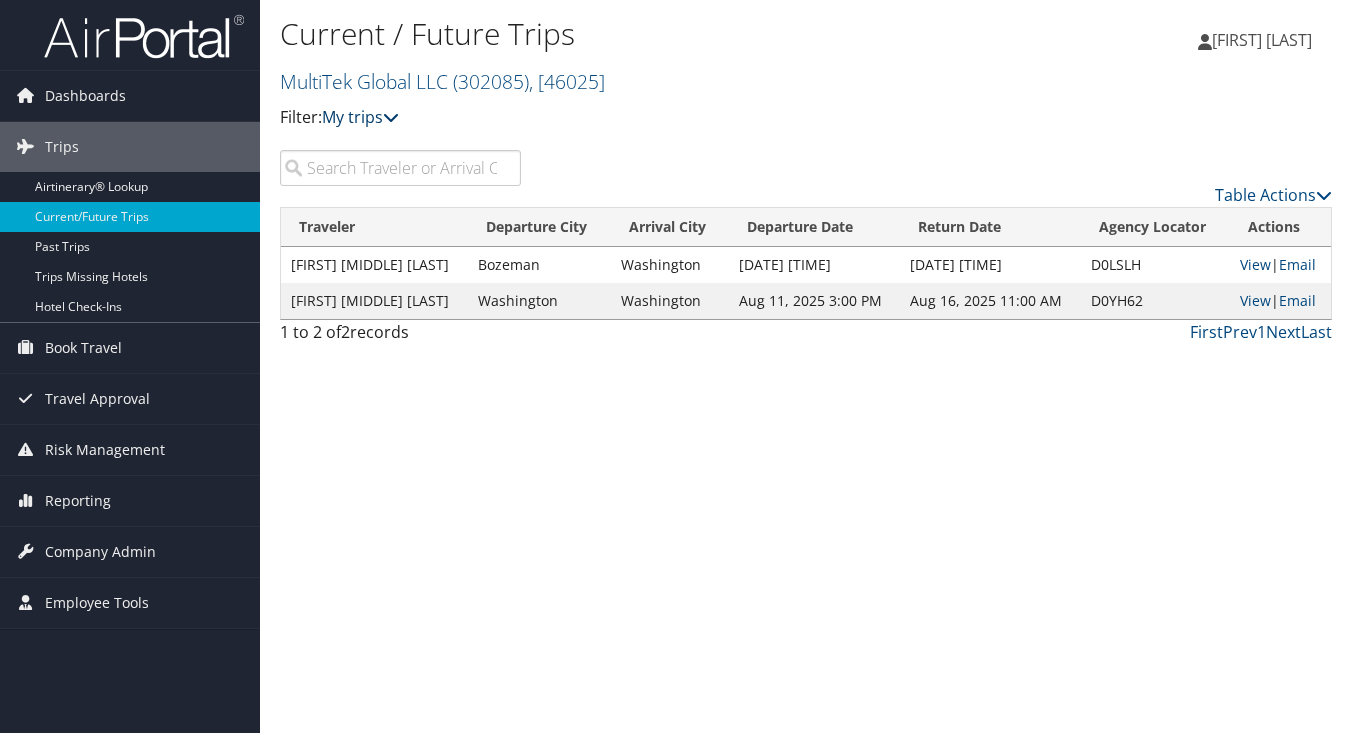 click at bounding box center [391, 117] 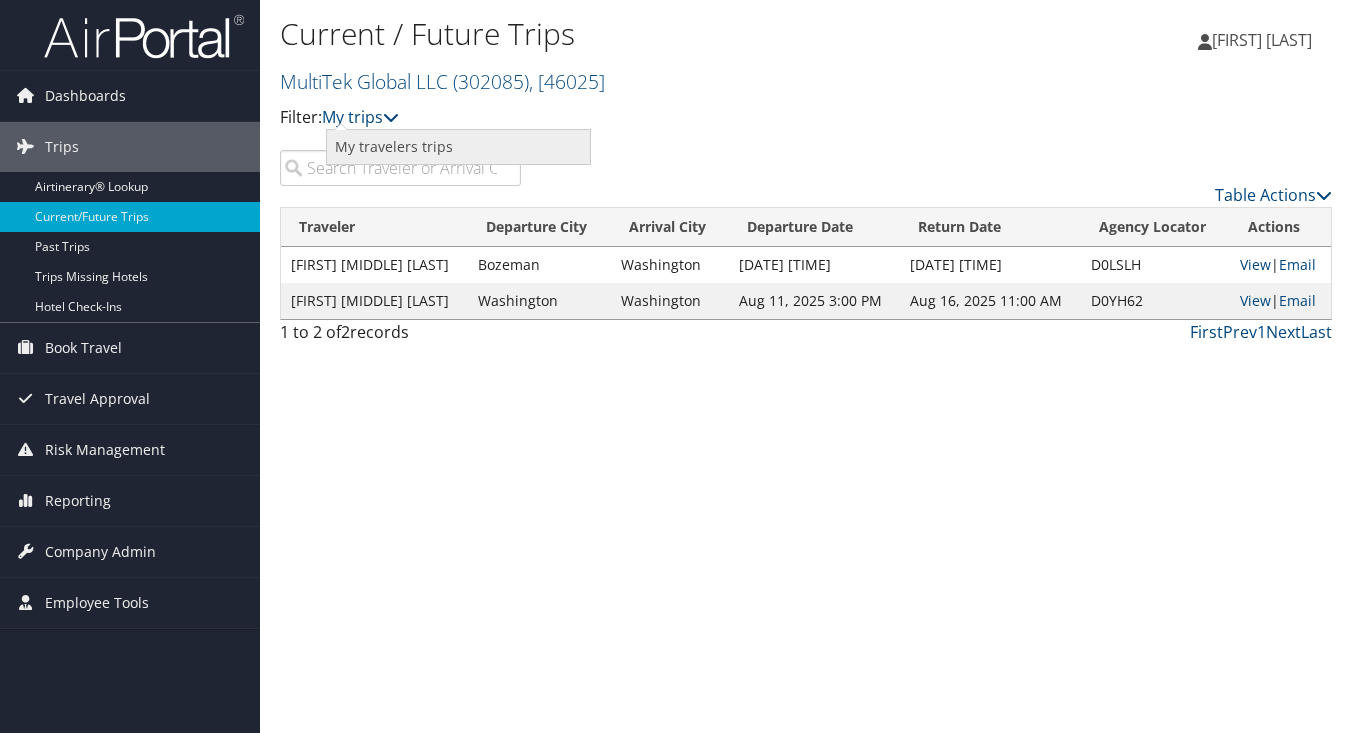 click on "My travelers trips" at bounding box center [458, 147] 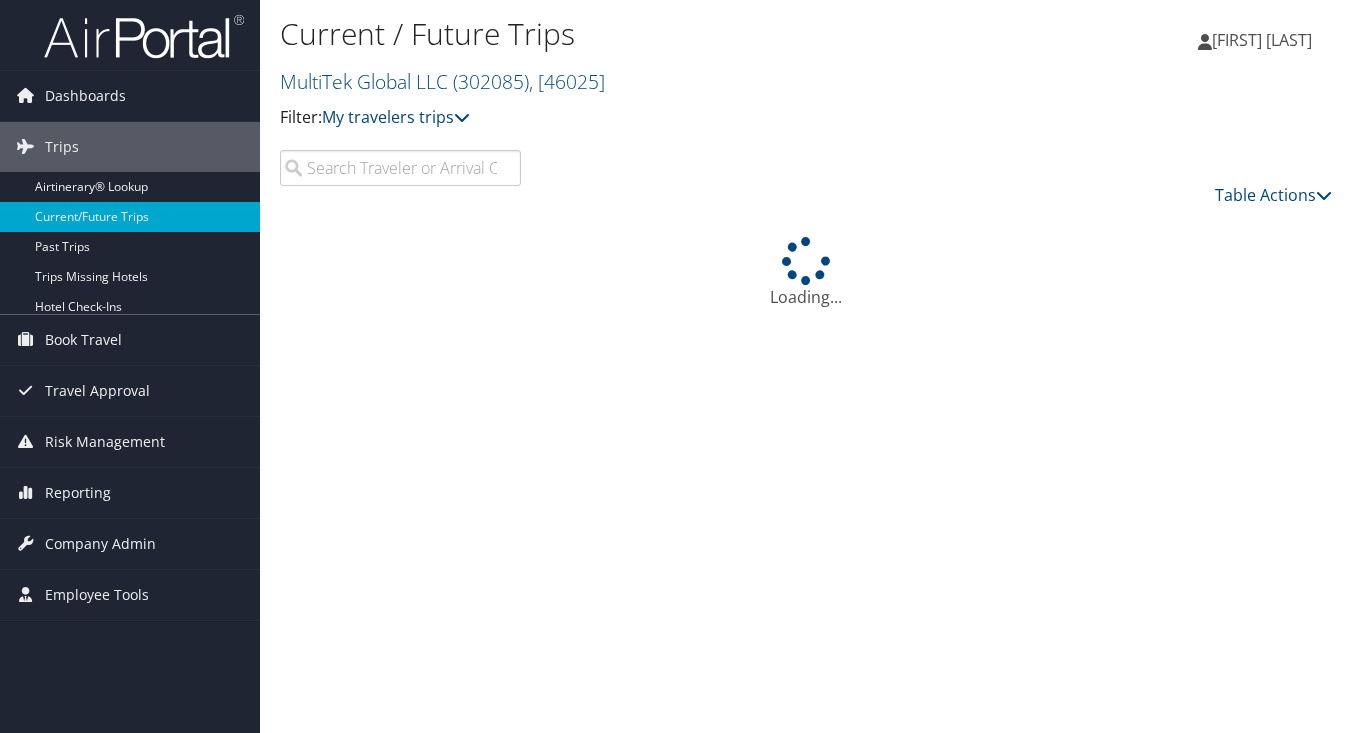 scroll, scrollTop: 0, scrollLeft: 0, axis: both 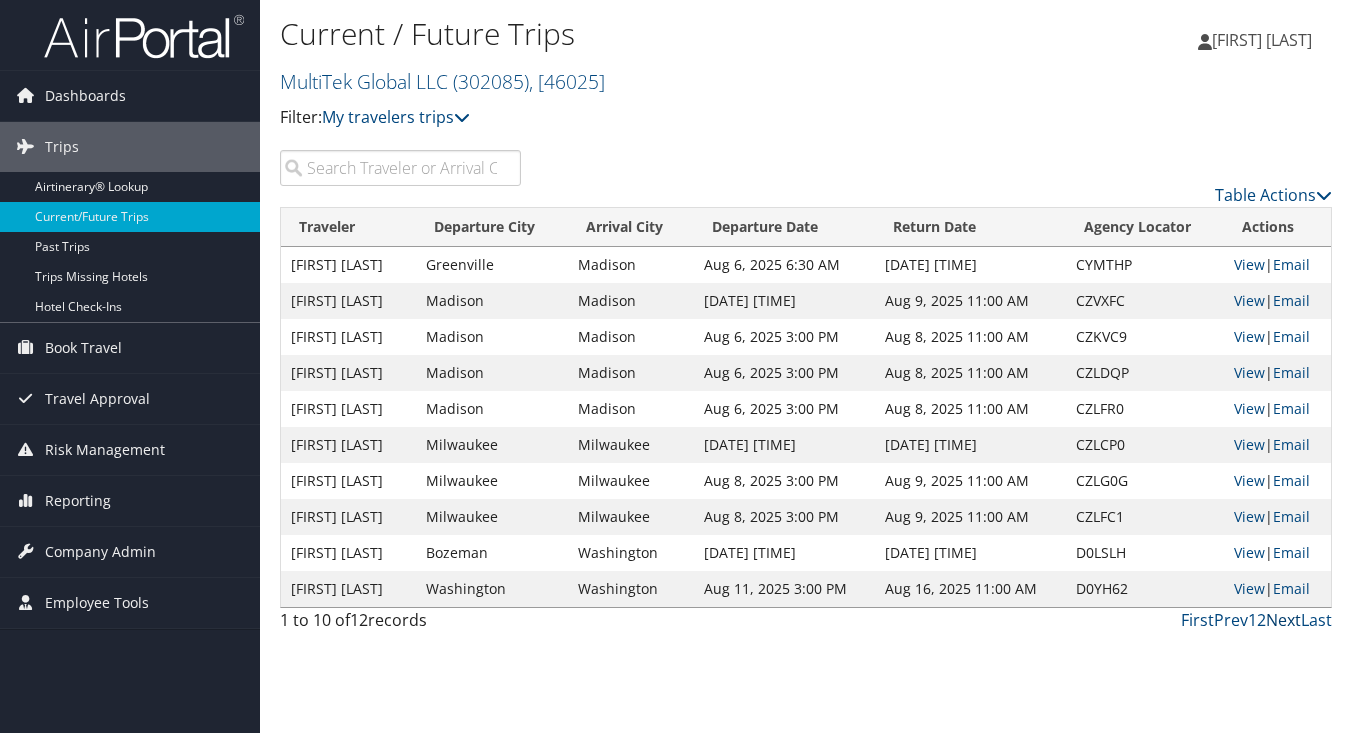click on "Next" at bounding box center [1283, 620] 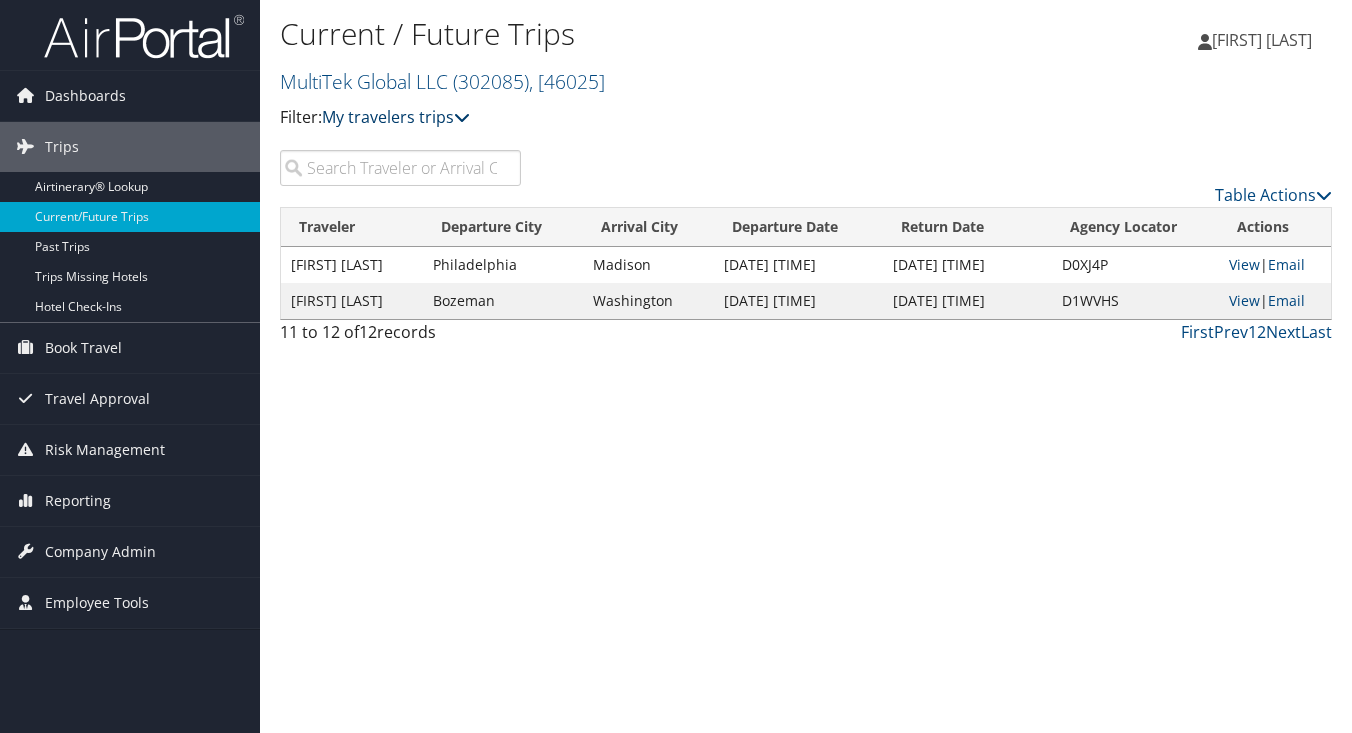 click at bounding box center [462, 117] 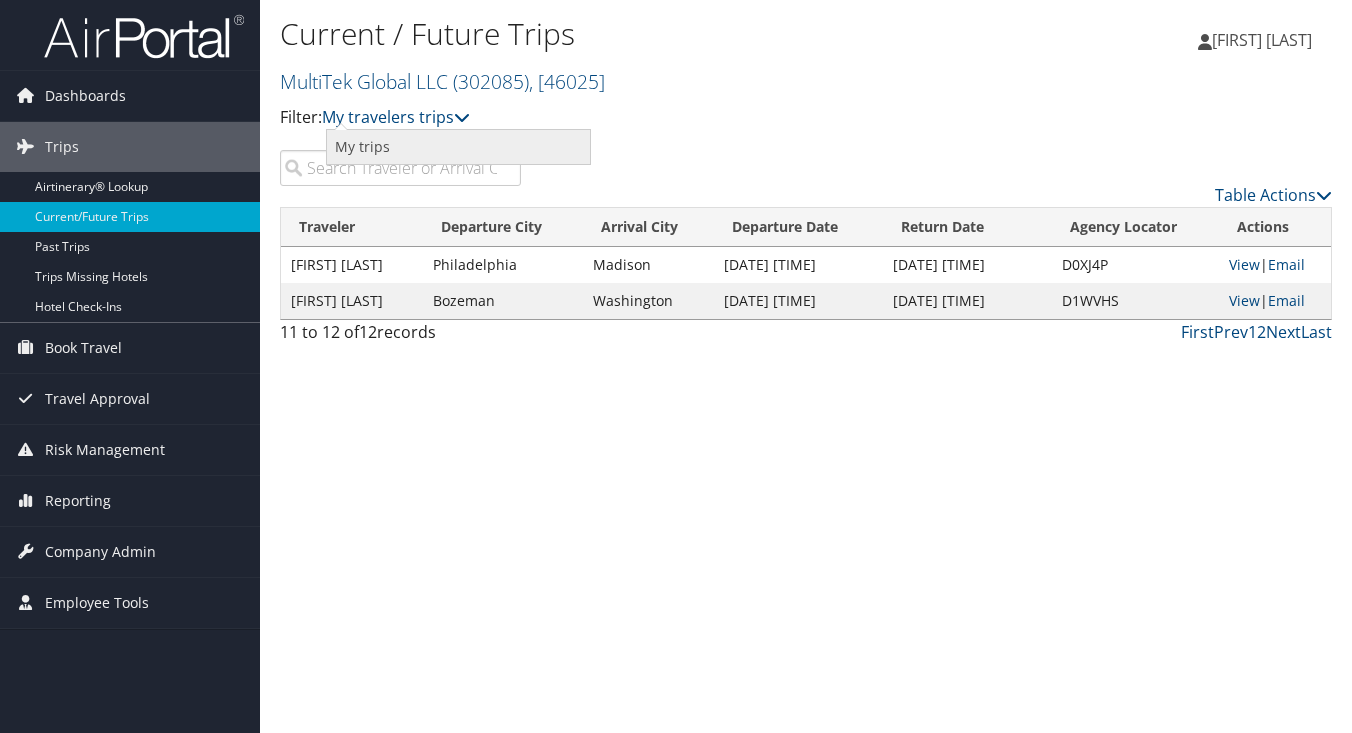 click on "My trips" at bounding box center (458, 147) 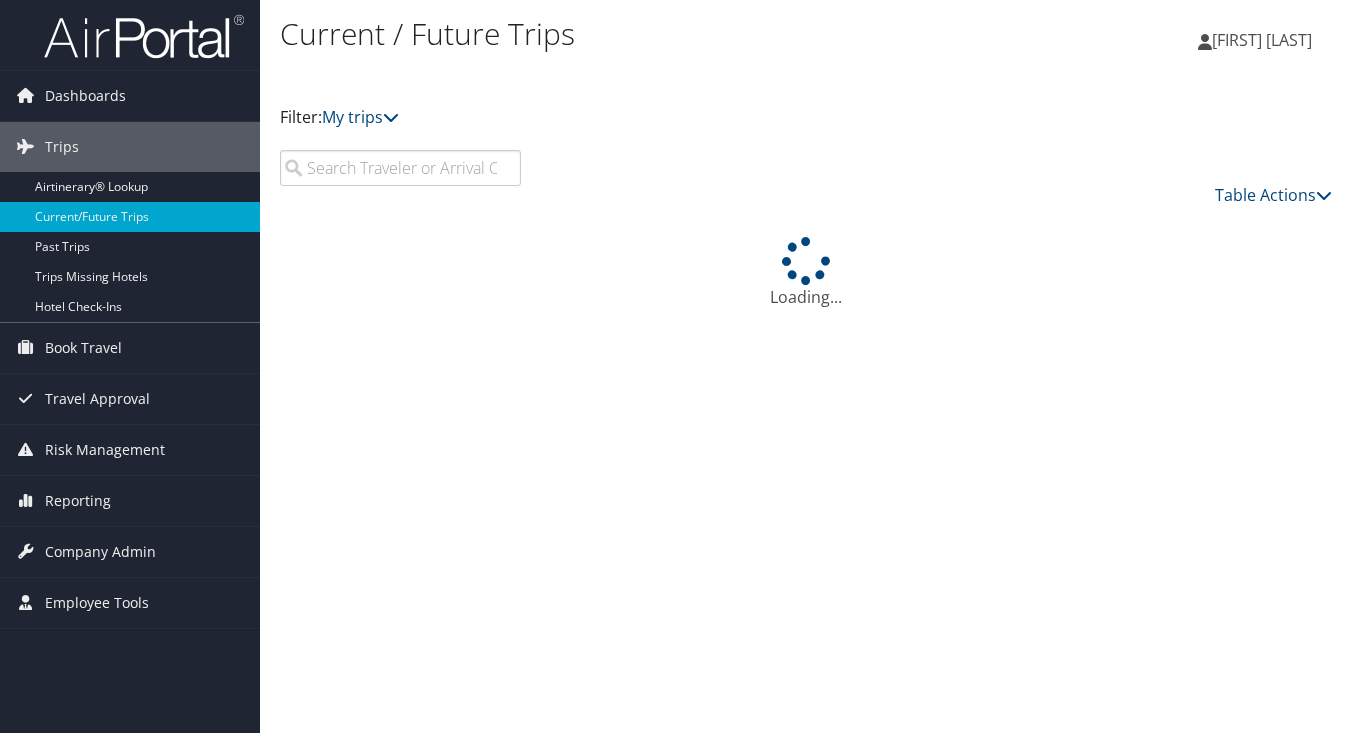 scroll, scrollTop: 0, scrollLeft: 0, axis: both 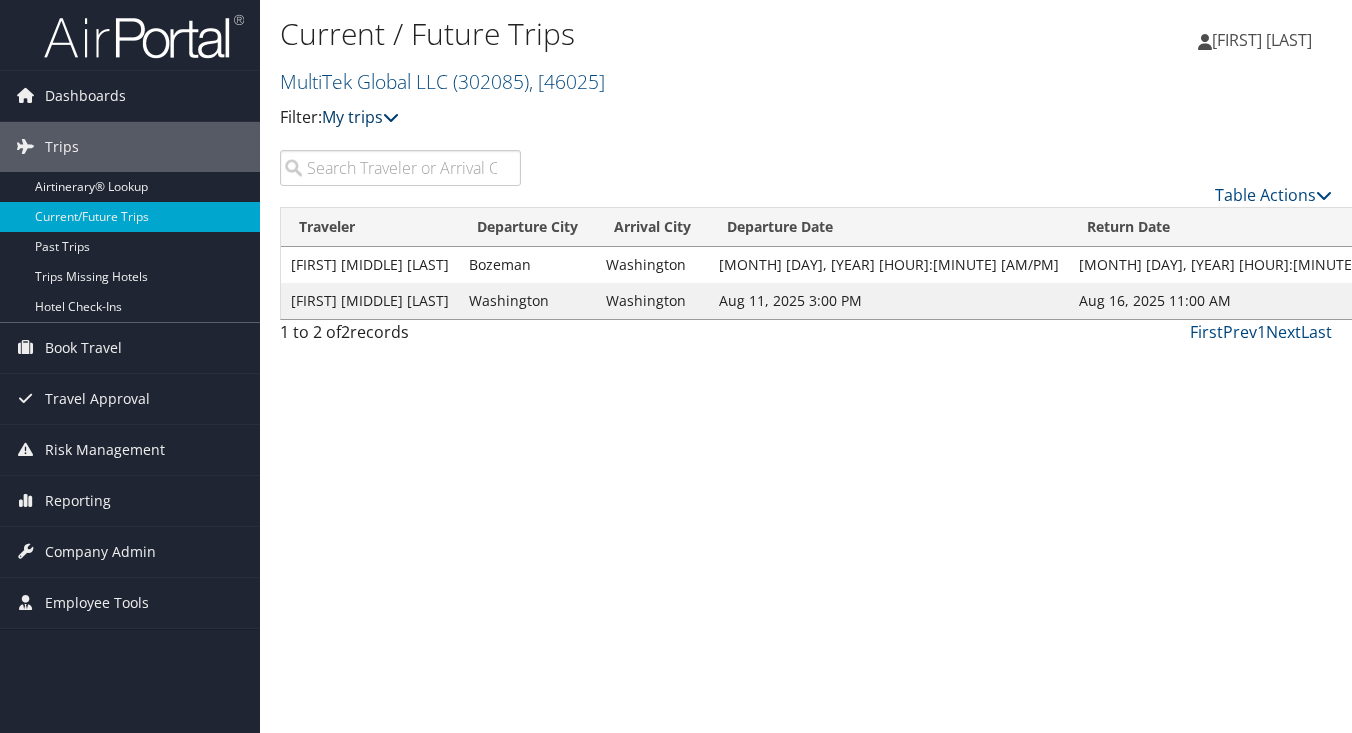 click at bounding box center [391, 117] 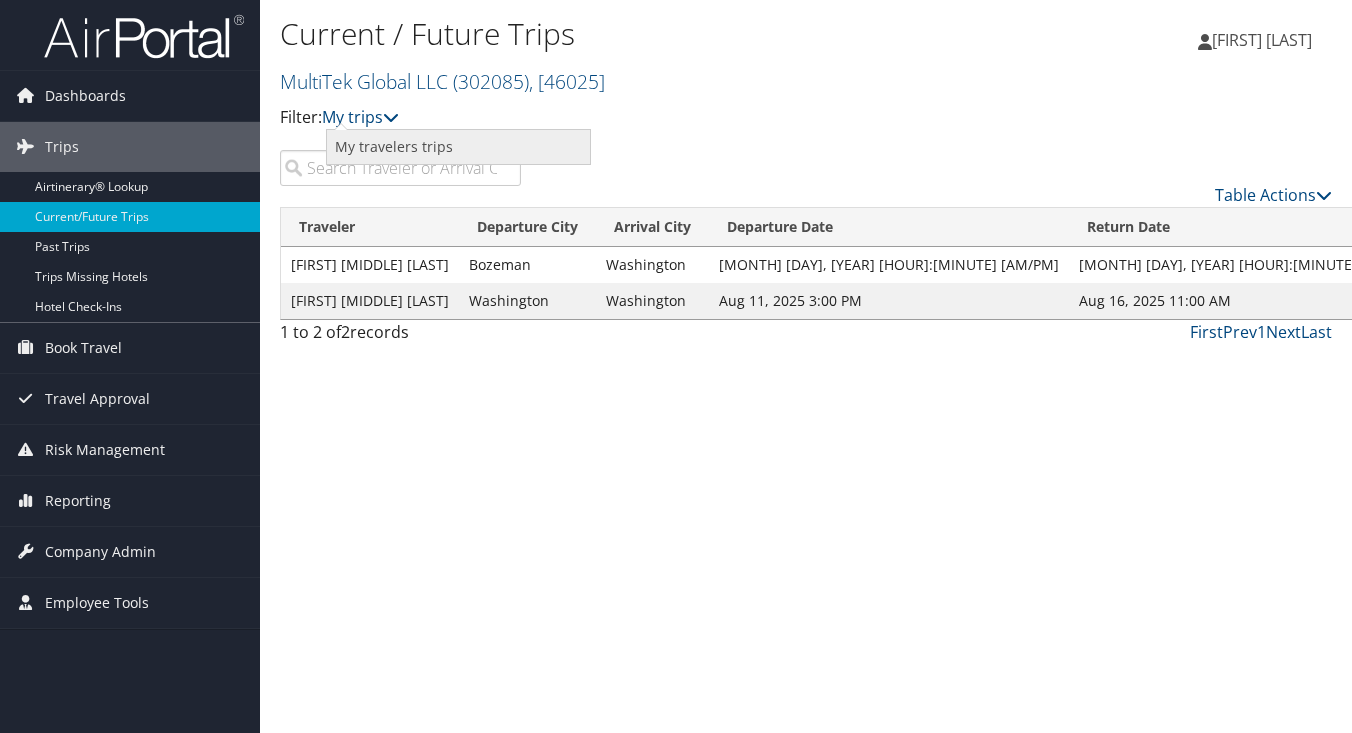 click on "My travelers trips" at bounding box center [458, 147] 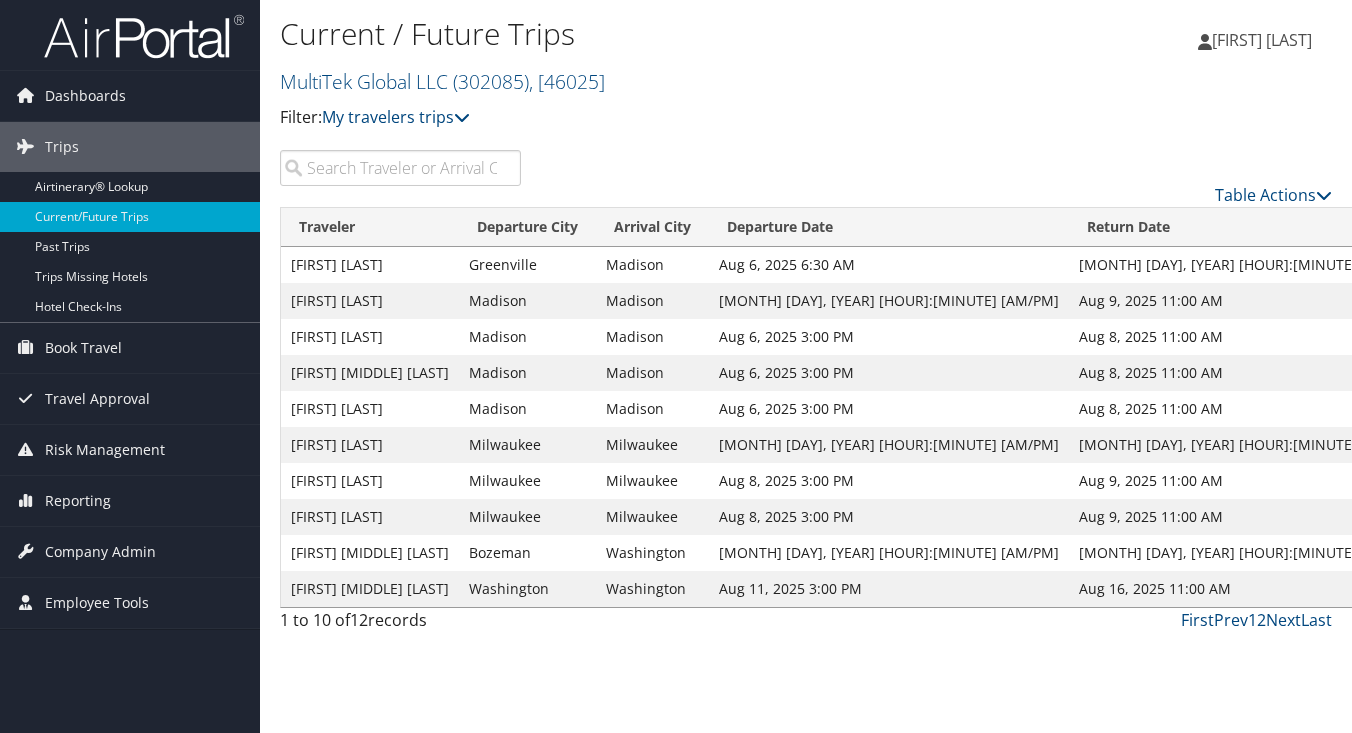 scroll, scrollTop: 0, scrollLeft: 0, axis: both 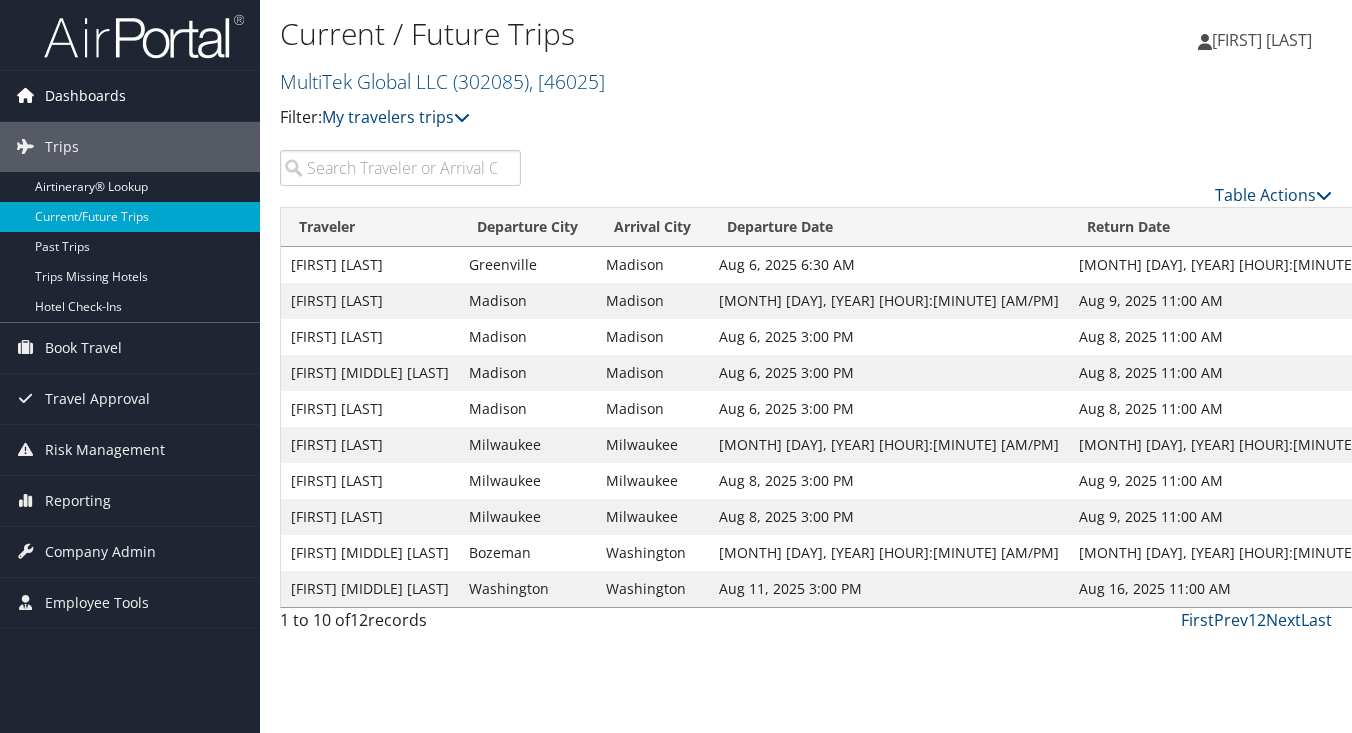 click on "Dashboards" at bounding box center (85, 96) 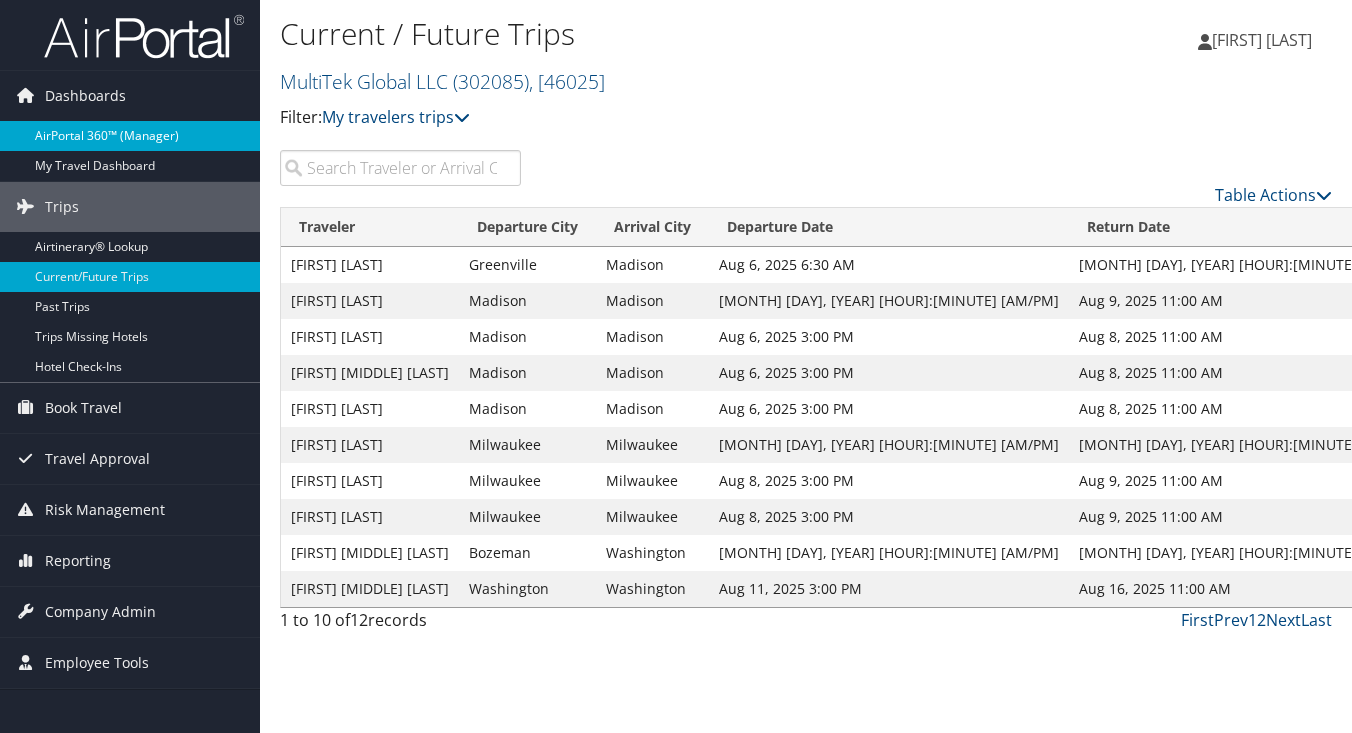 click on "AirPortal 360™ (Manager)" at bounding box center [130, 136] 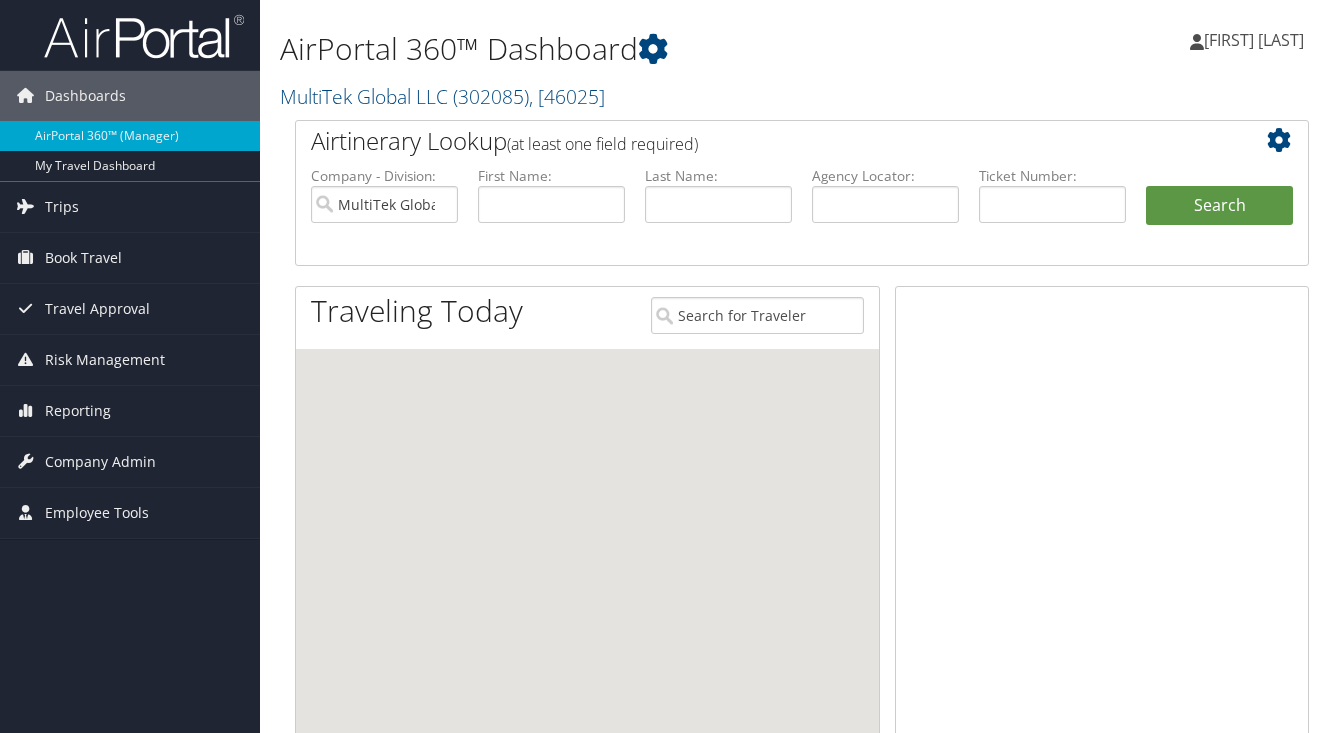scroll, scrollTop: 0, scrollLeft: 0, axis: both 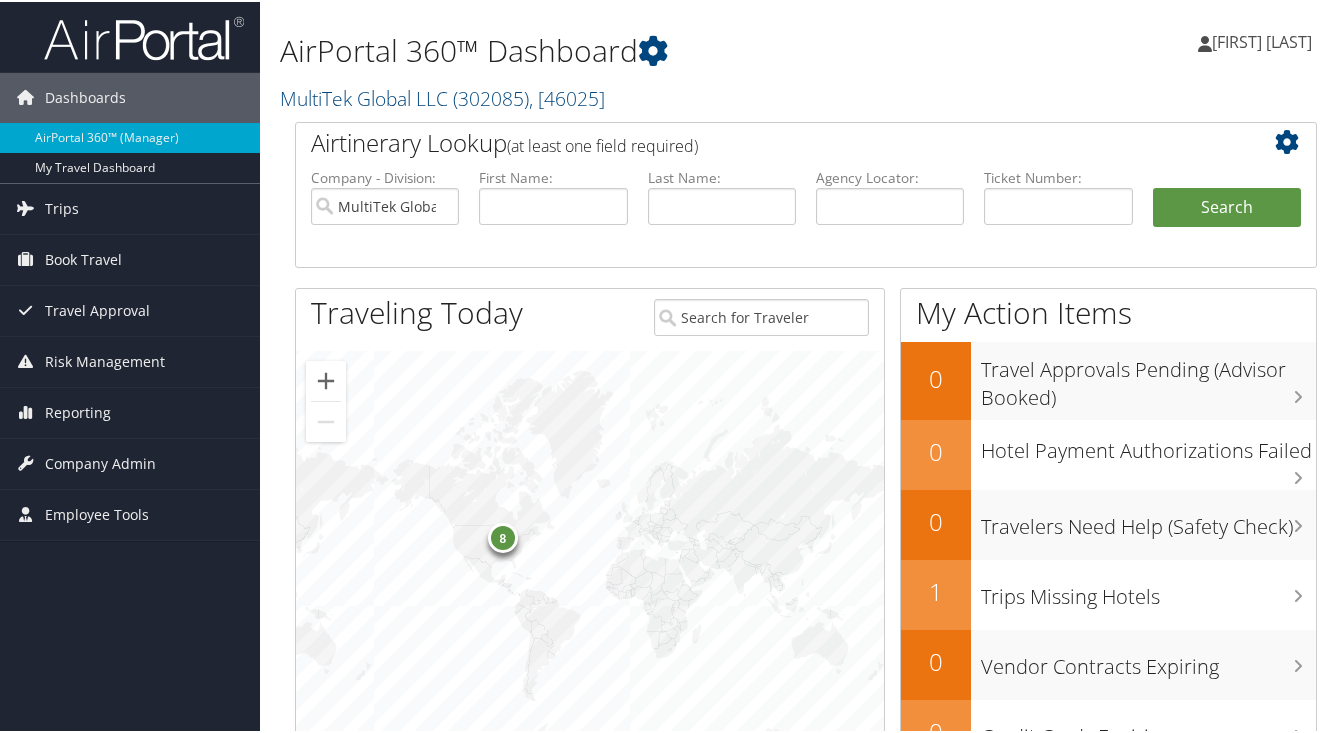 click on "8" at bounding box center (503, 536) 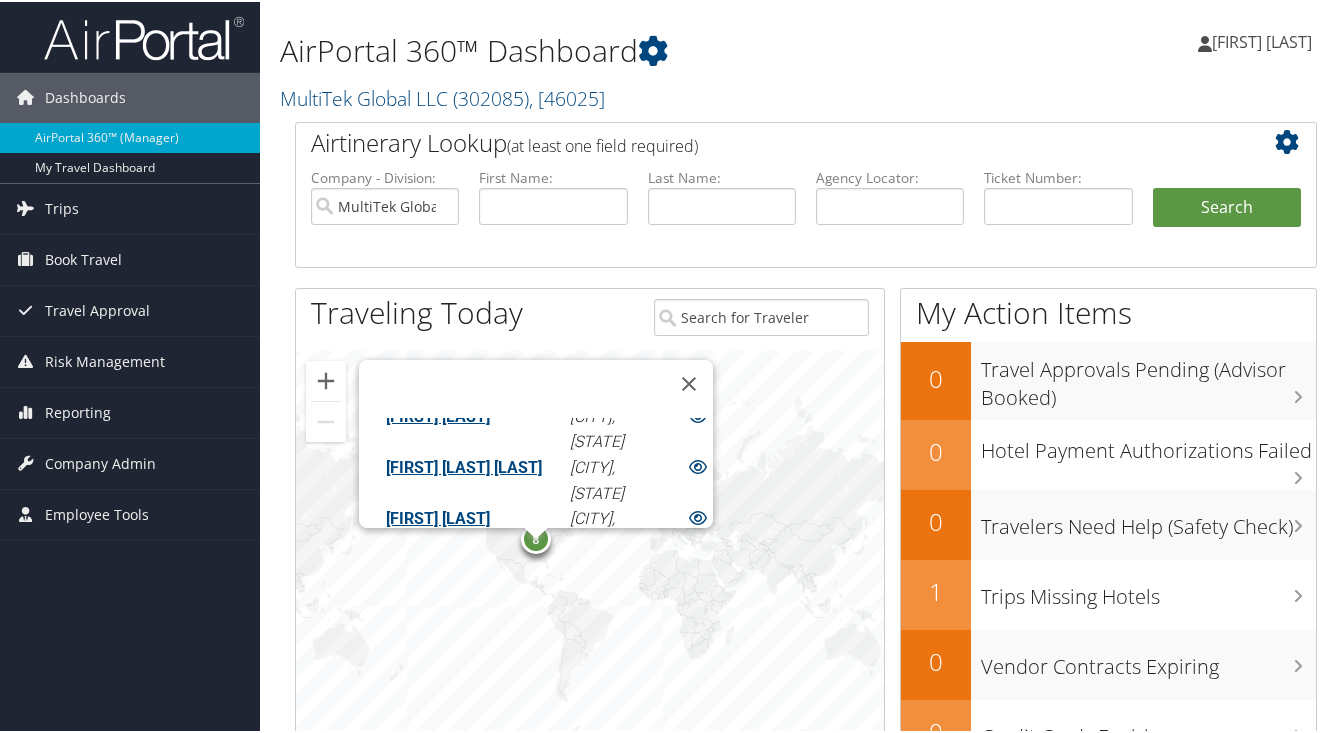 scroll, scrollTop: 218, scrollLeft: 0, axis: vertical 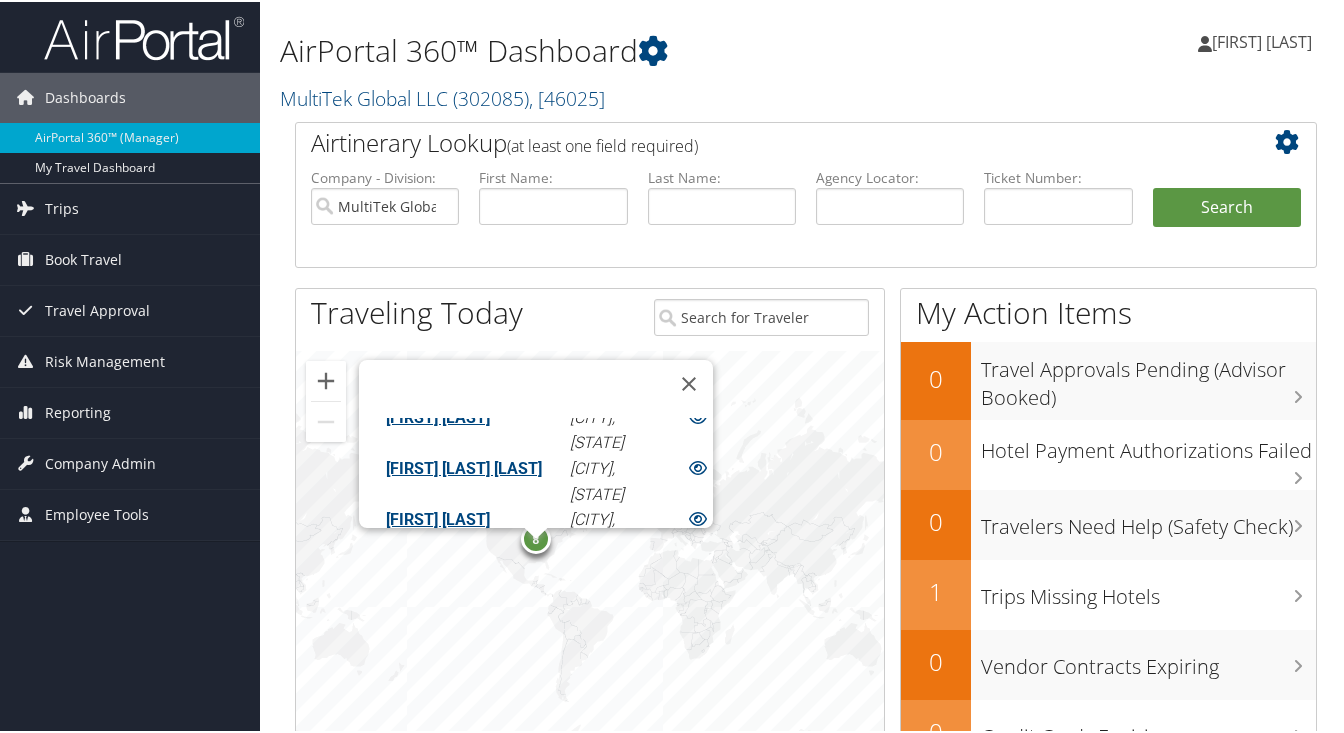 click at bounding box center [698, 568] 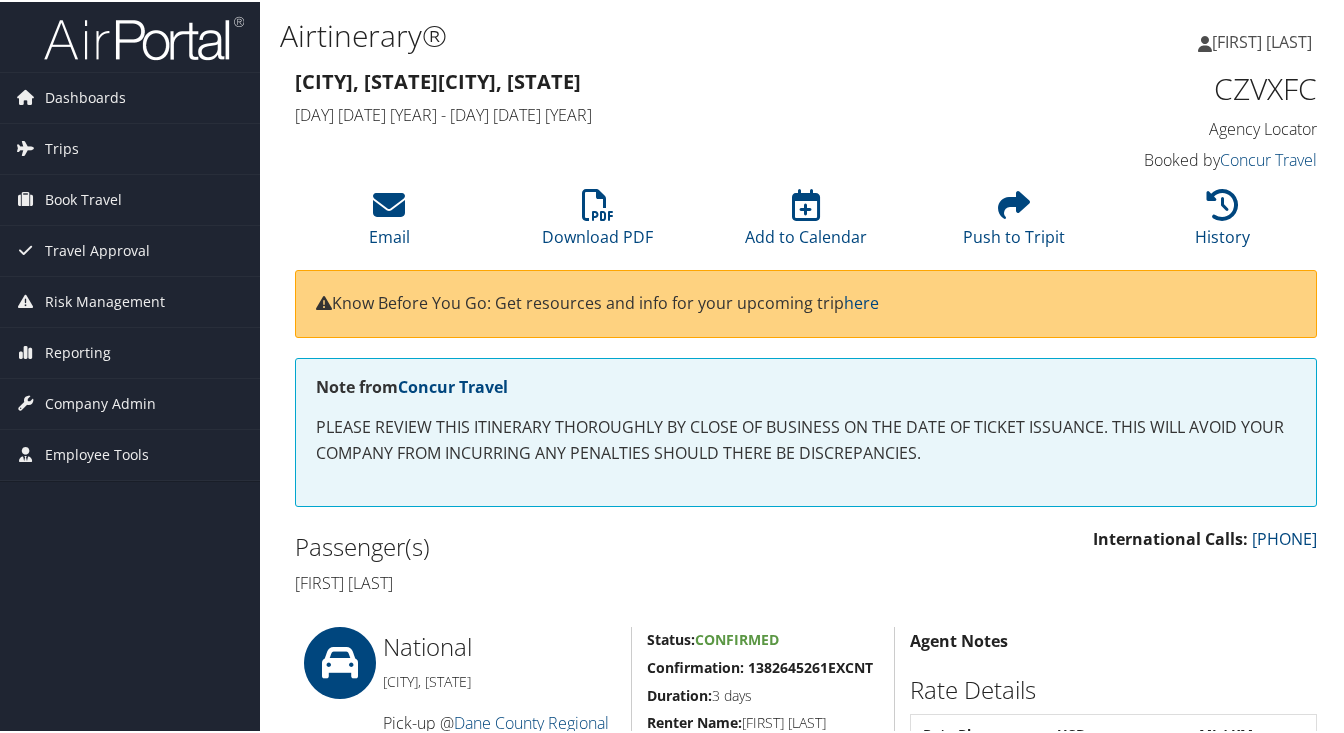 scroll, scrollTop: 0, scrollLeft: 0, axis: both 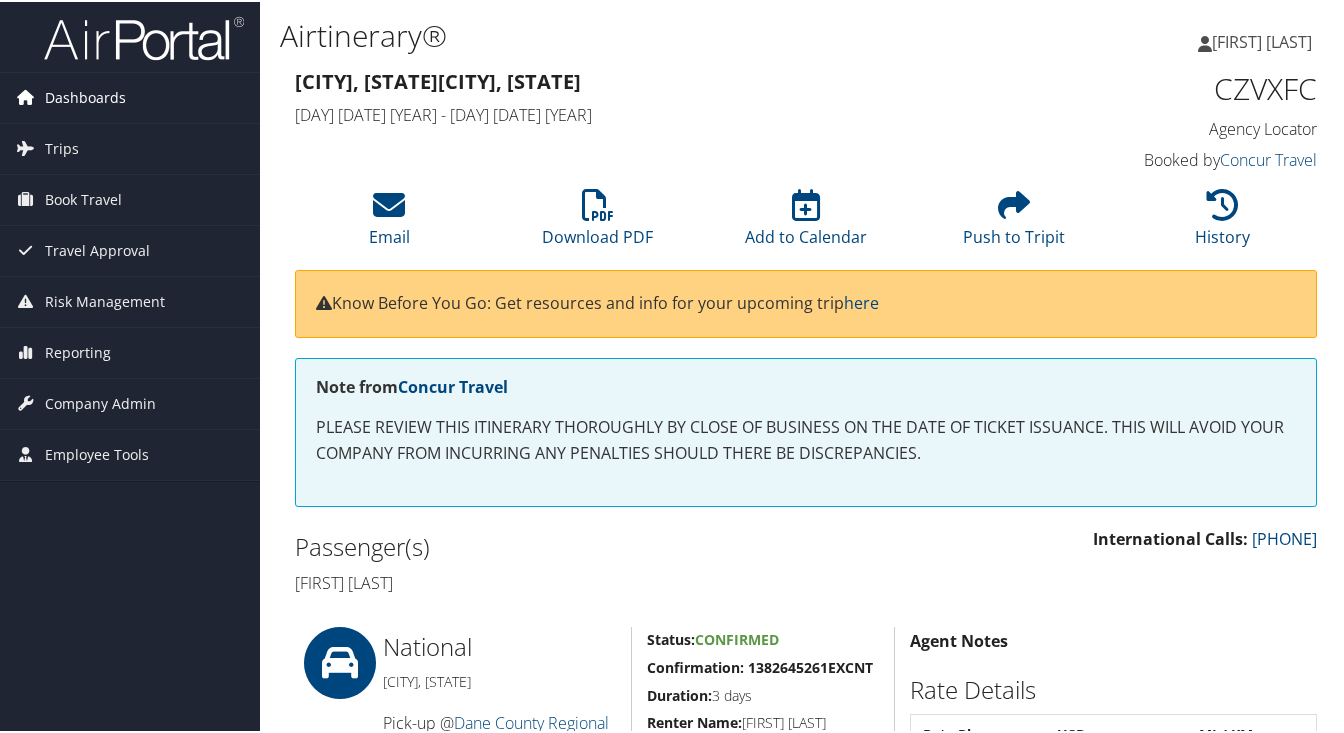 click on "Dashboards" at bounding box center [85, 96] 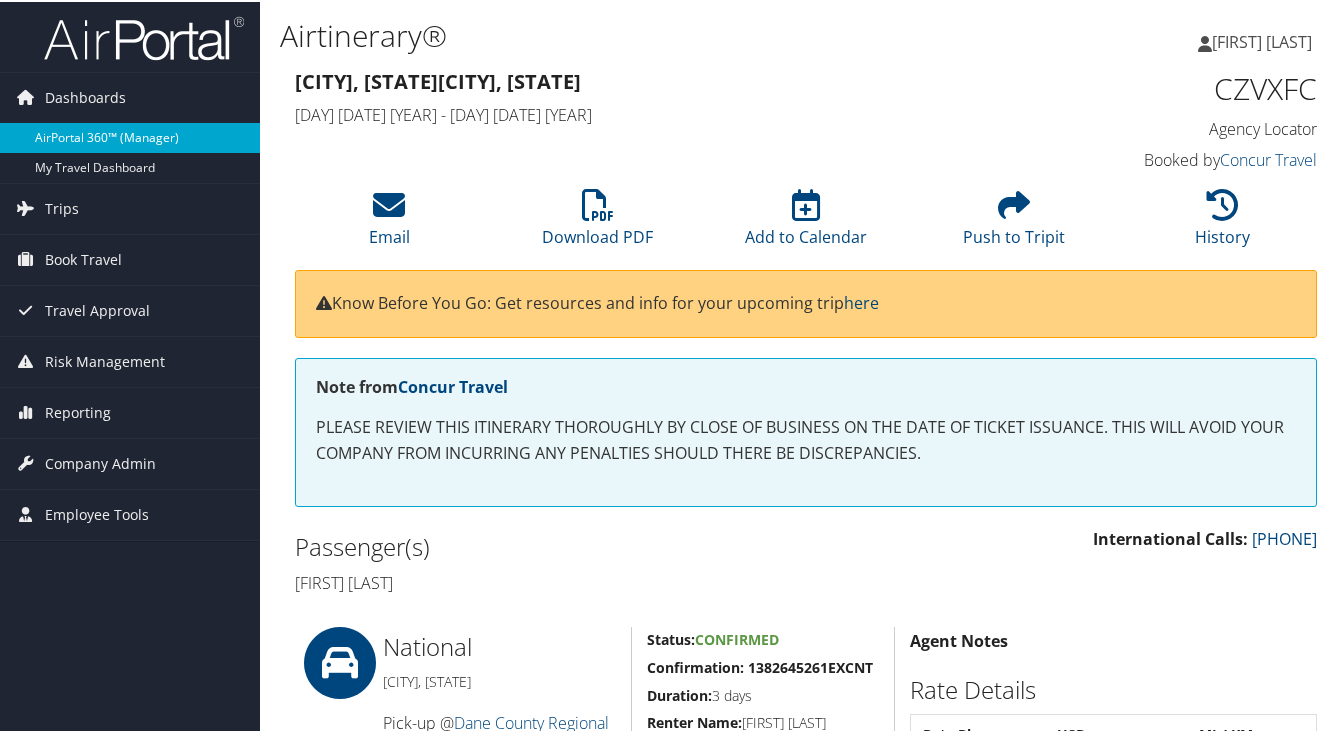 click on "AirPortal 360™ (Manager)" at bounding box center [130, 136] 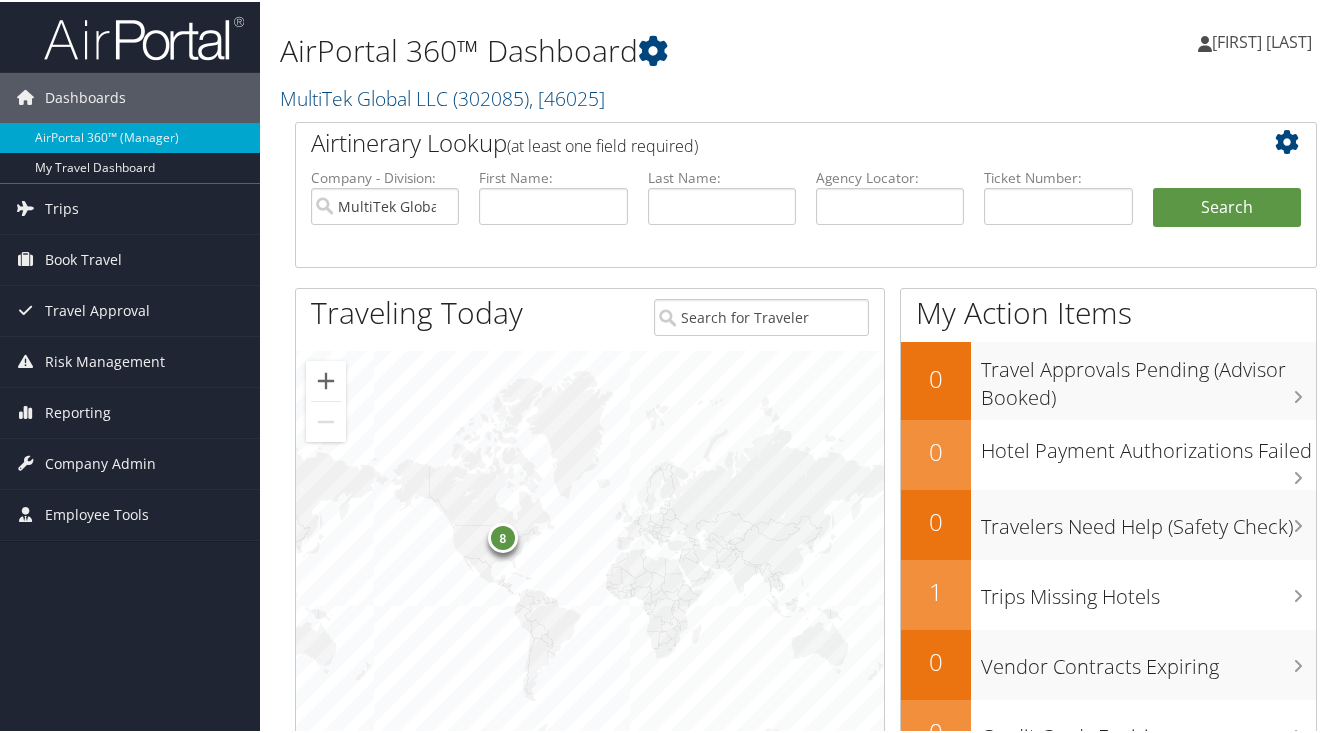 scroll, scrollTop: 0, scrollLeft: 0, axis: both 